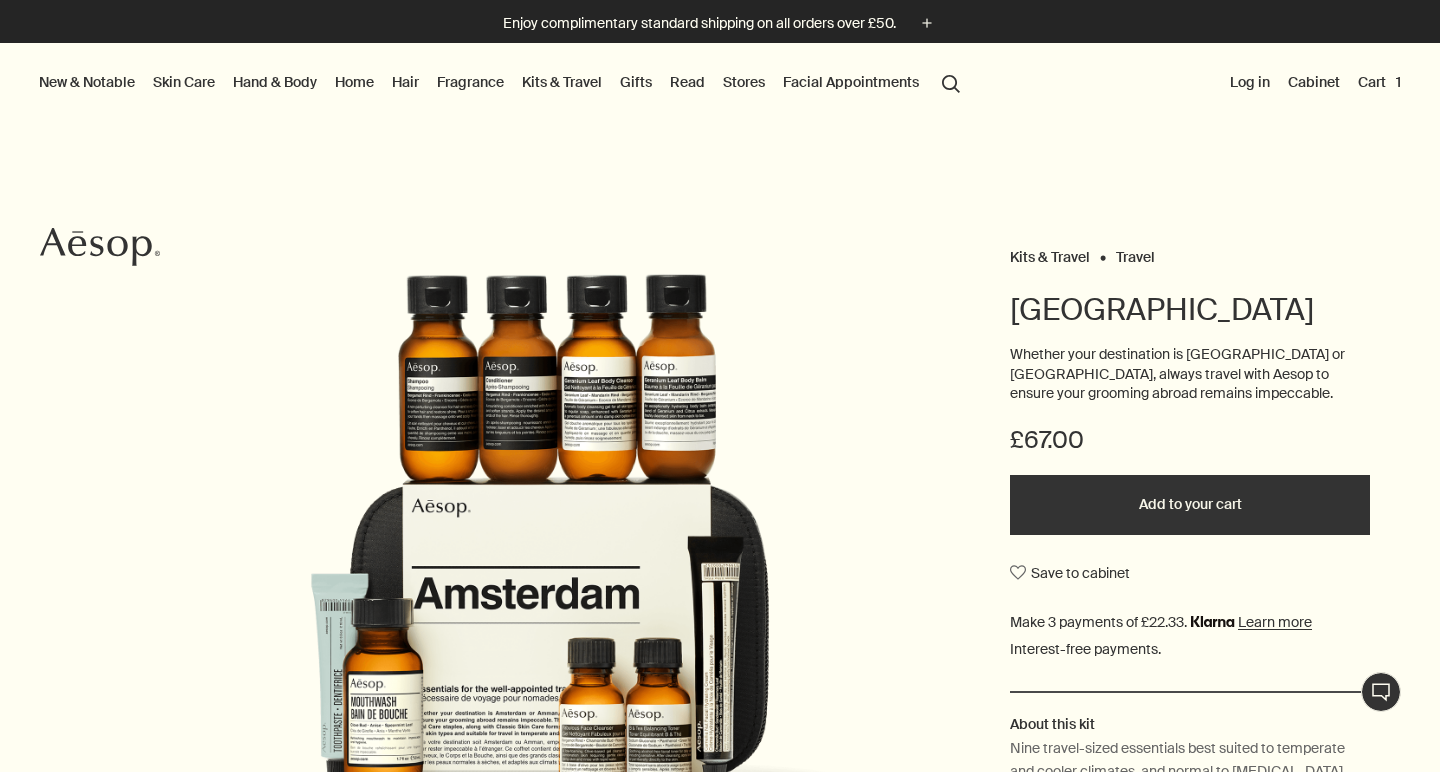 scroll, scrollTop: 0, scrollLeft: 0, axis: both 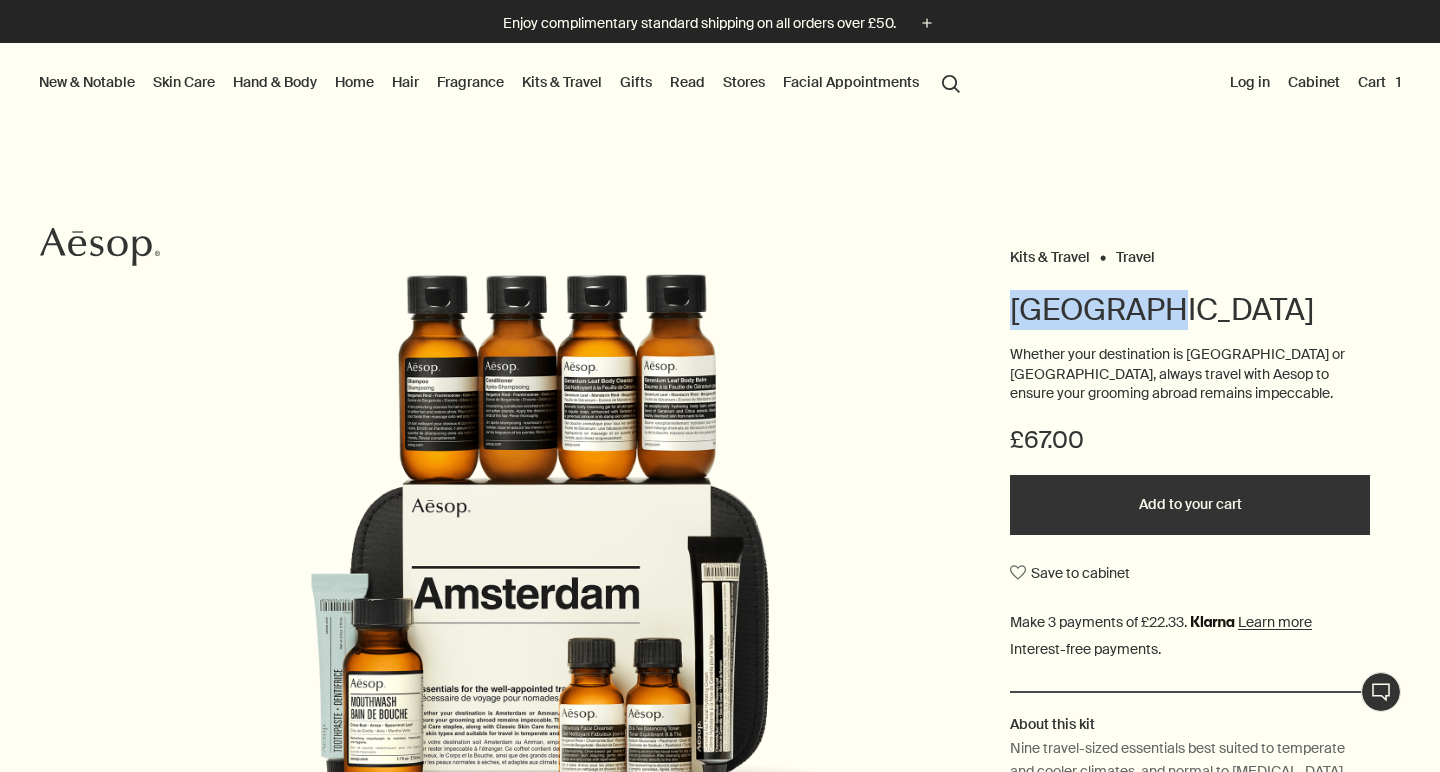 drag, startPoint x: 1014, startPoint y: 310, endPoint x: 1191, endPoint y: 317, distance: 177.13837 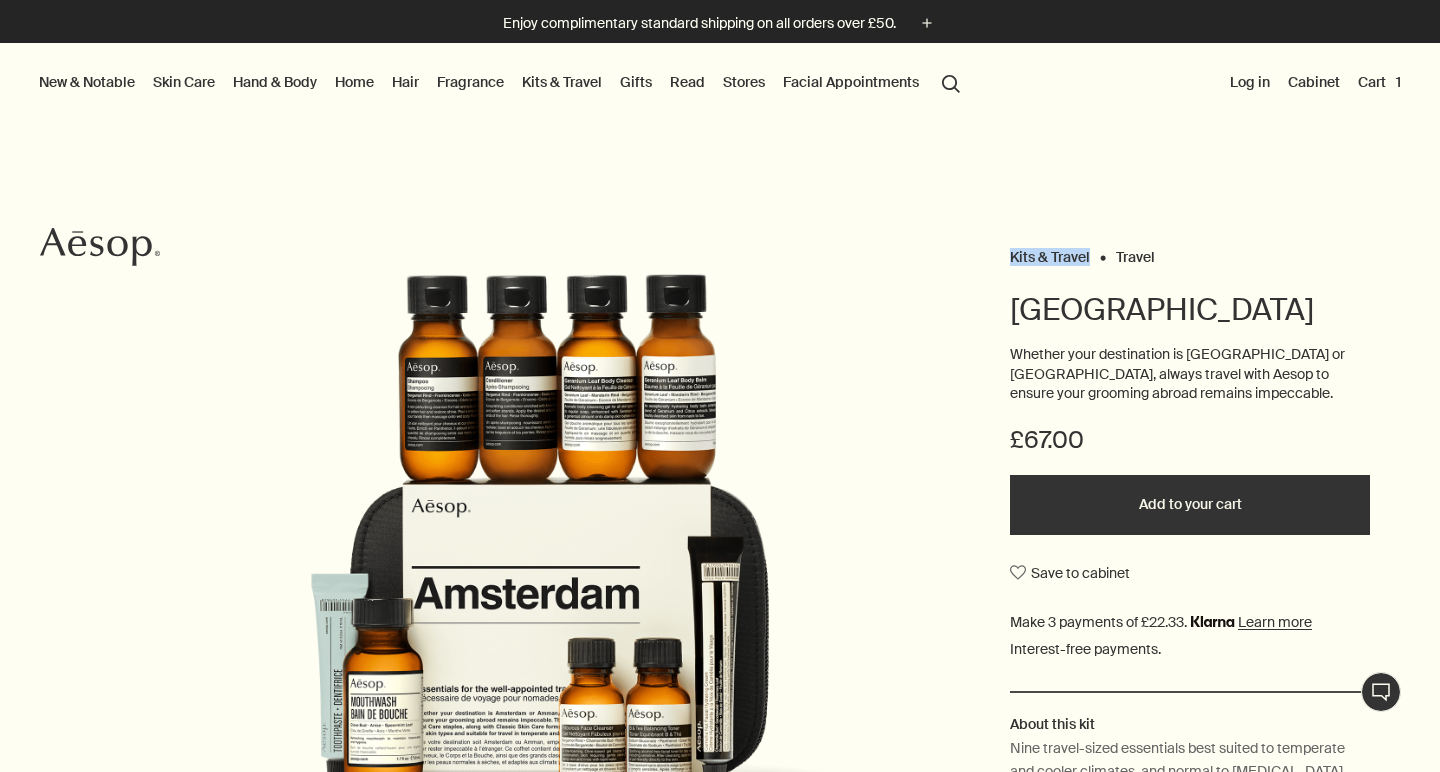 drag, startPoint x: 987, startPoint y: 256, endPoint x: 1092, endPoint y: 258, distance: 105.01904 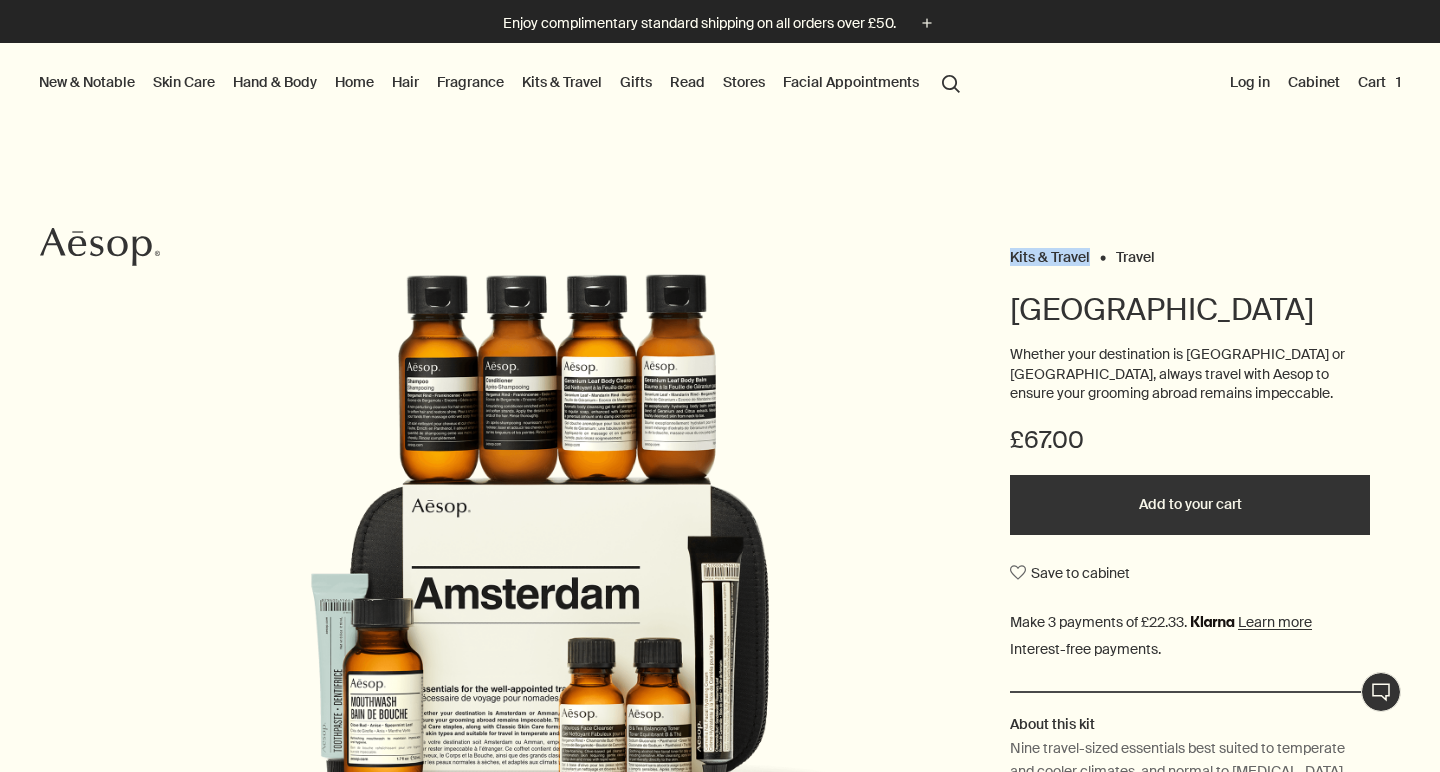 copy on "Kits & Travel" 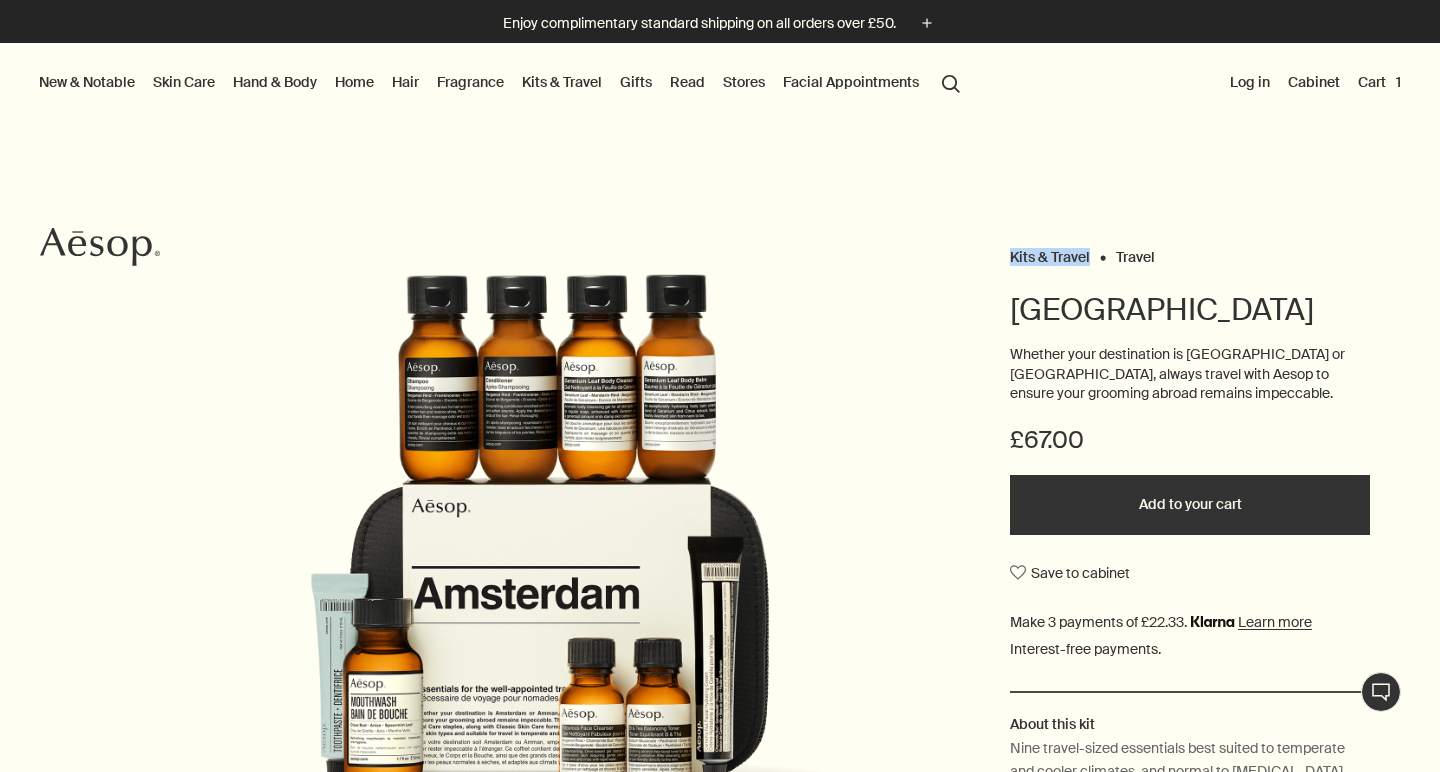 click on "Cart 1" at bounding box center (1379, 82) 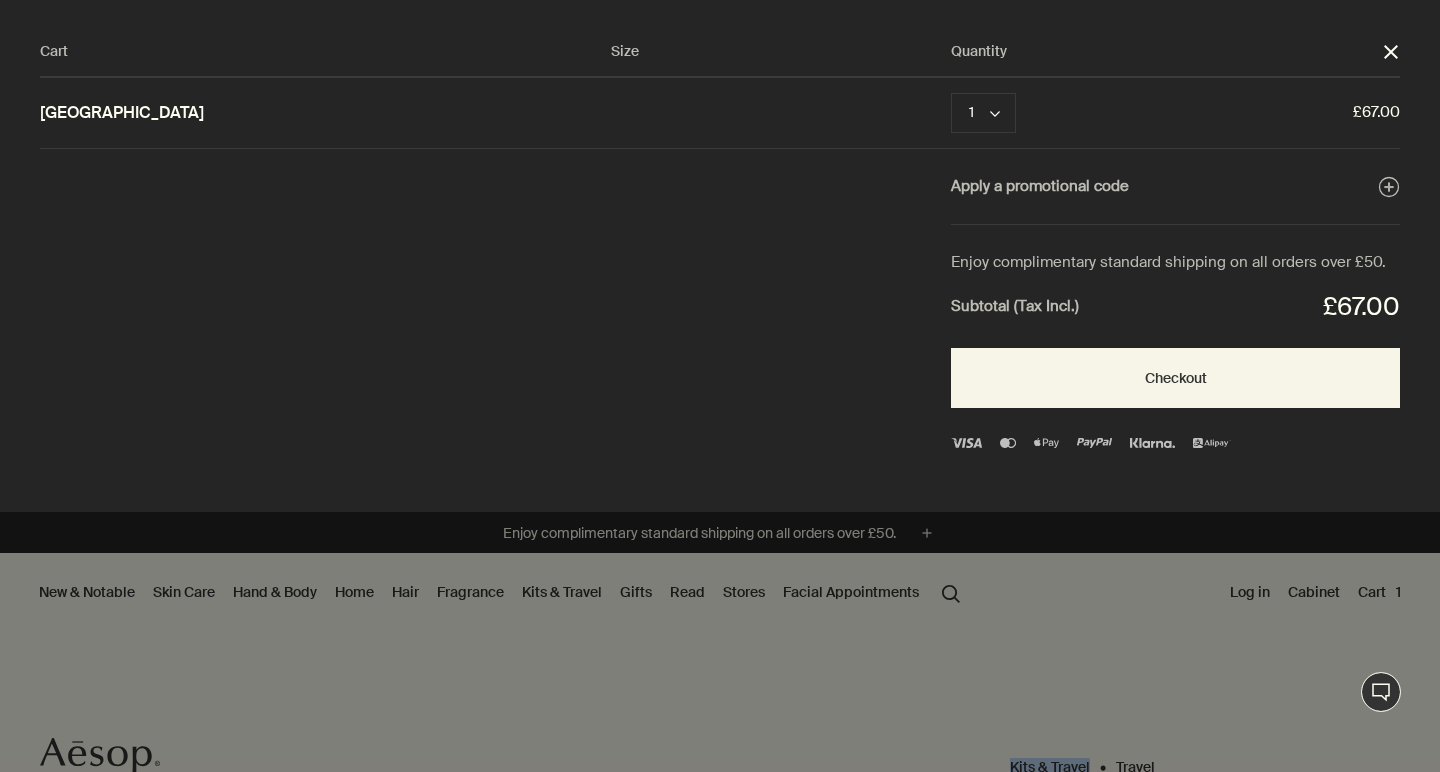 scroll, scrollTop: 0, scrollLeft: 0, axis: both 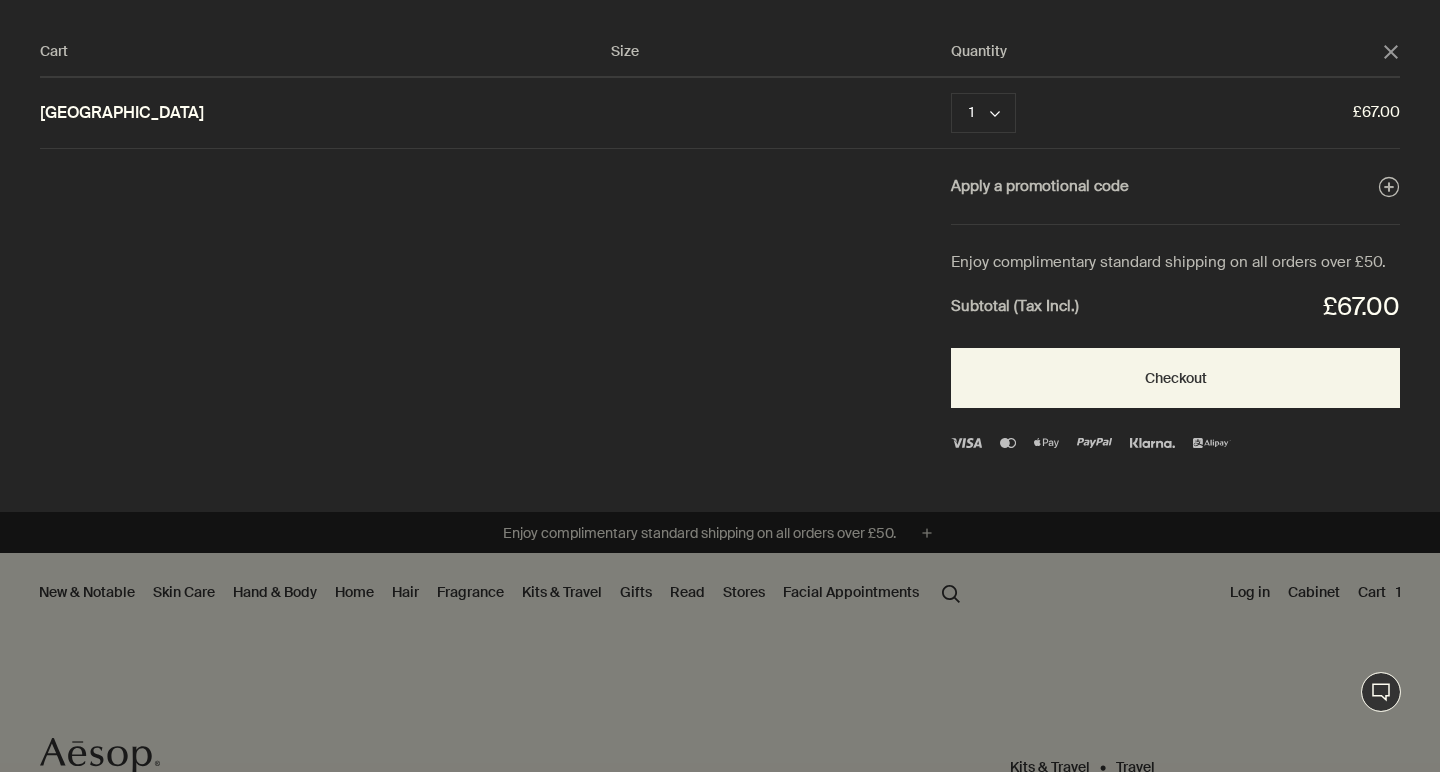 click on "Quantity" at bounding box center [1166, 52] 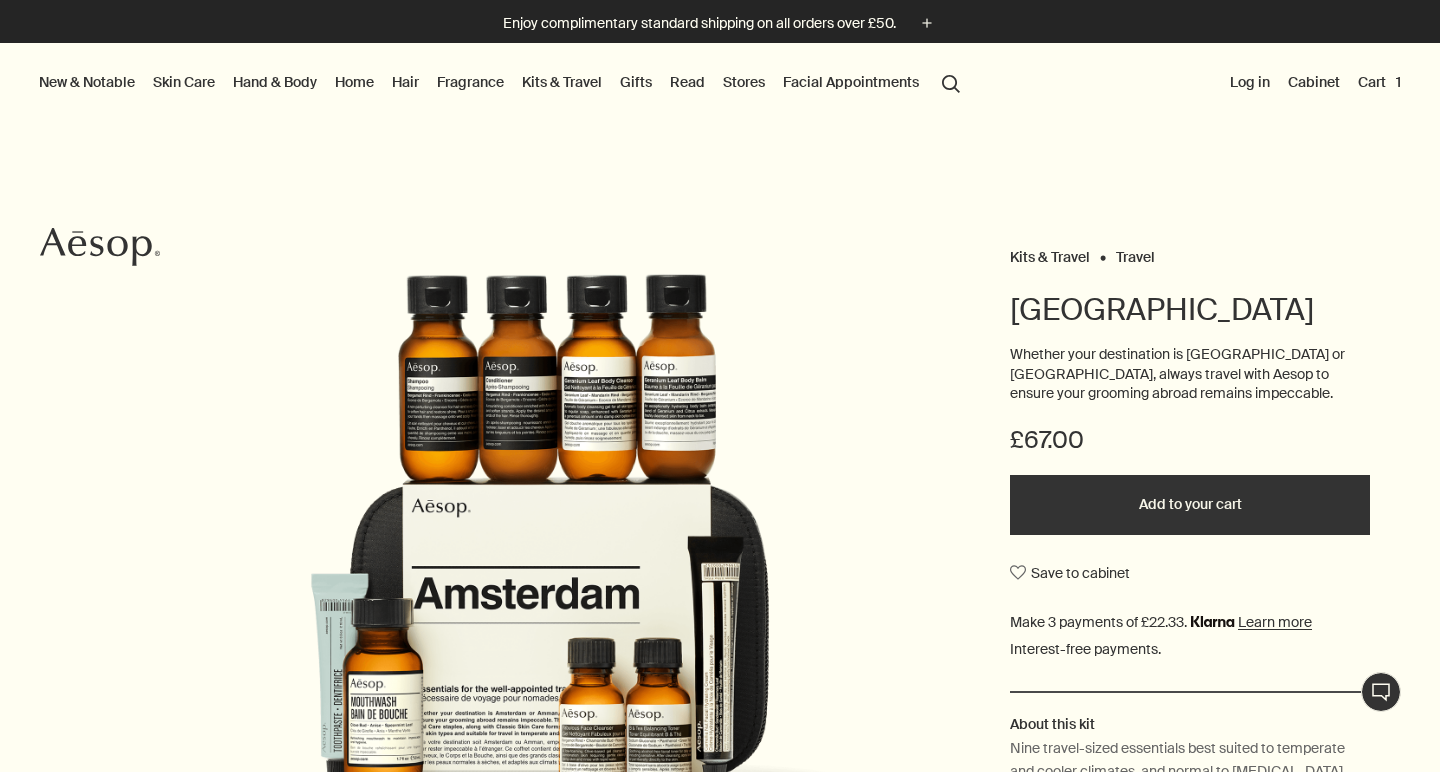 click on "Home" at bounding box center [354, 82] 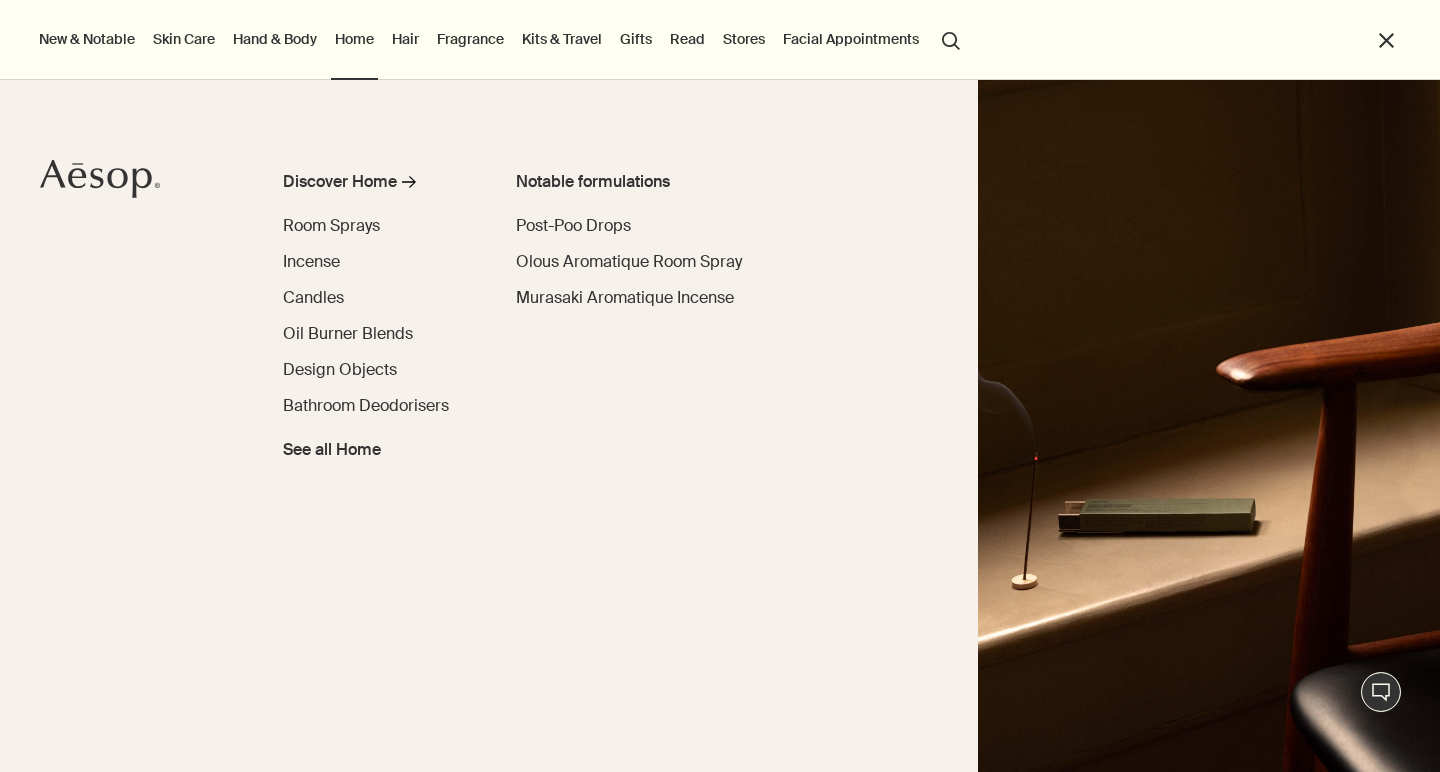 click on "Hair" at bounding box center (405, 39) 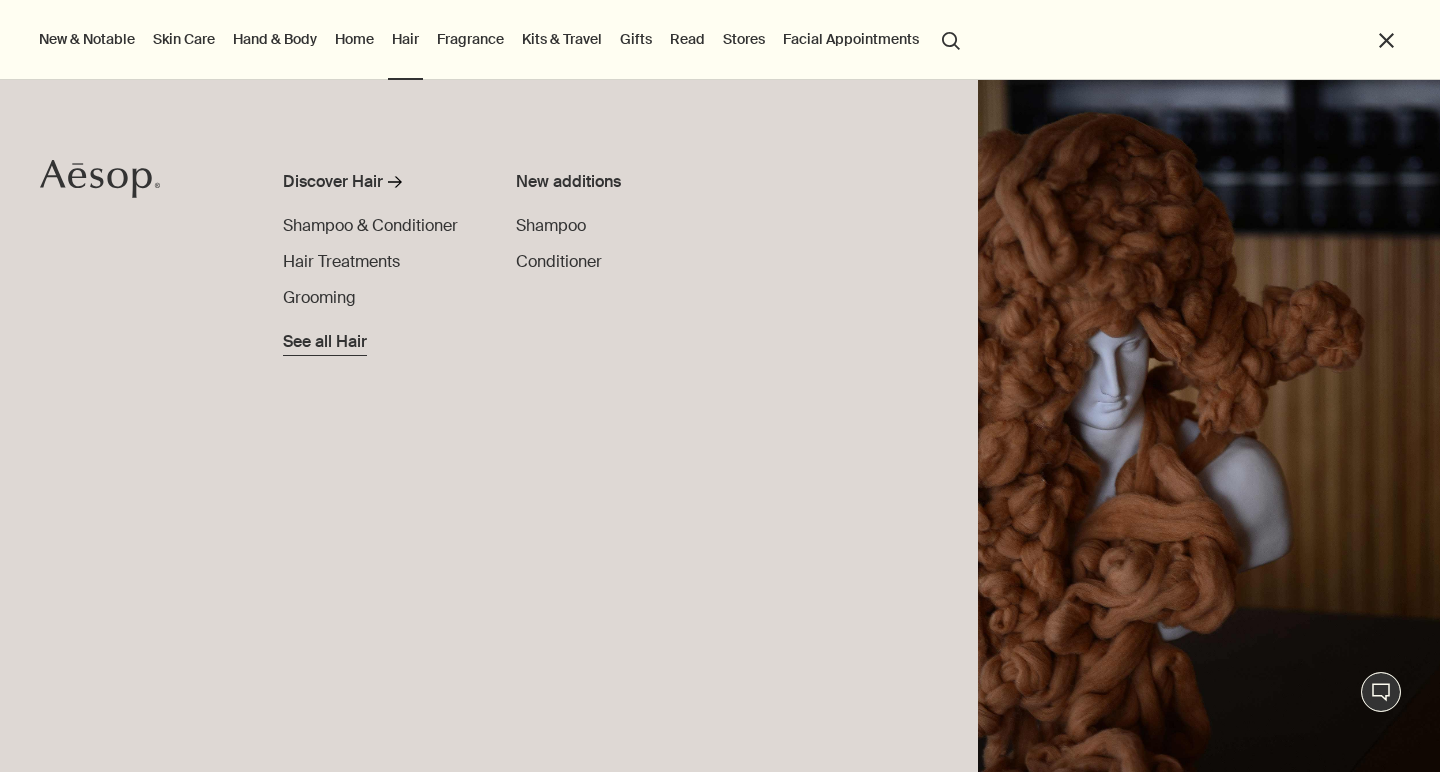 click on "See all Hair" at bounding box center (325, 342) 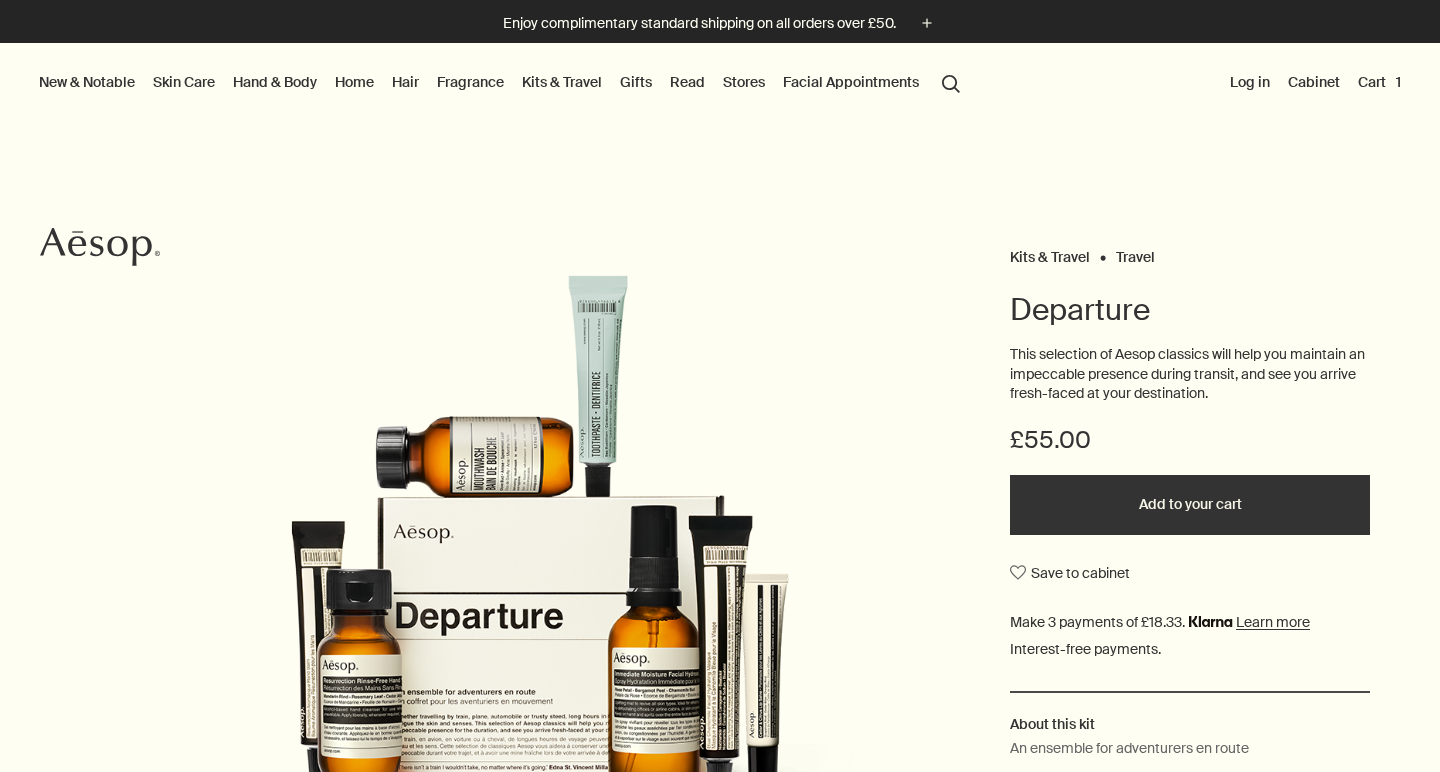 scroll, scrollTop: 0, scrollLeft: 0, axis: both 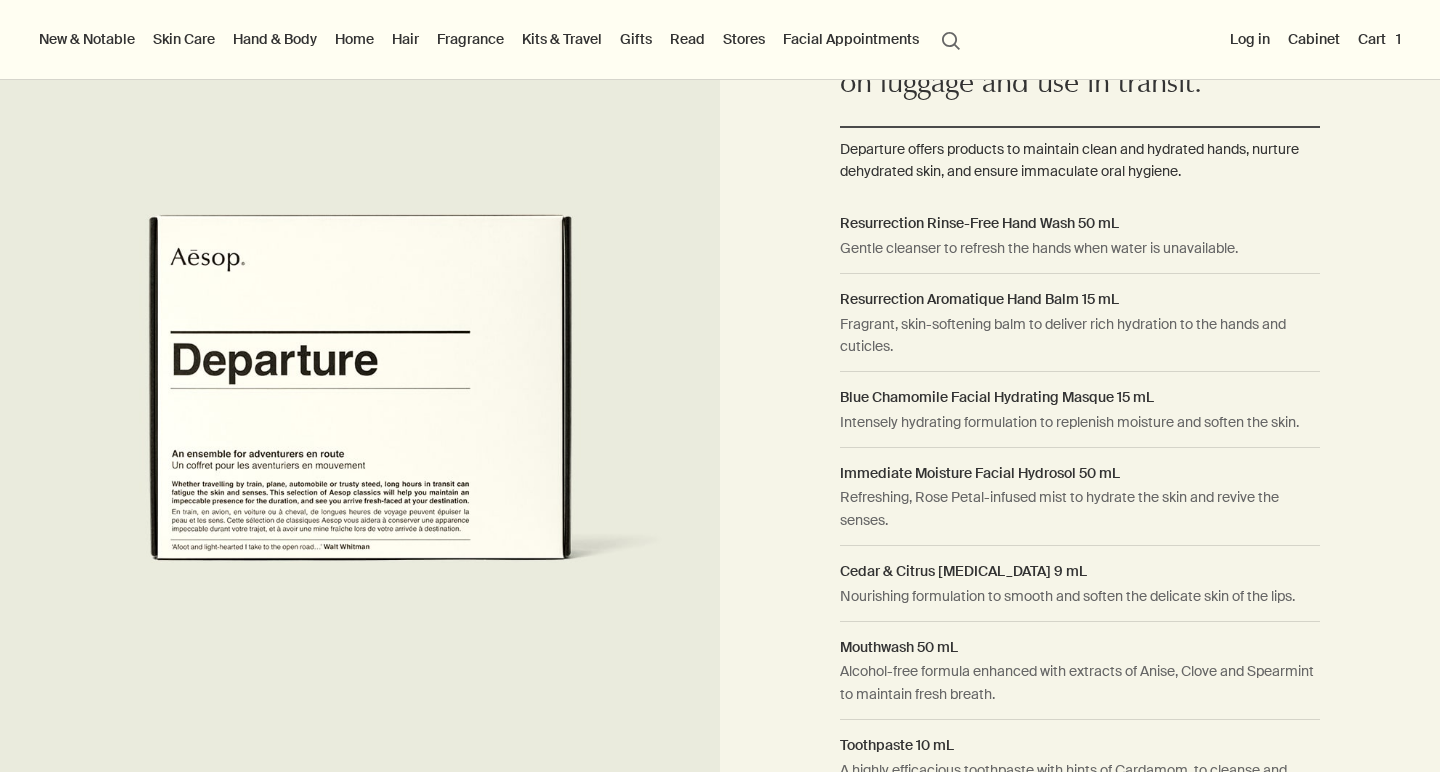 click on "Kits & Travel" at bounding box center (562, 39) 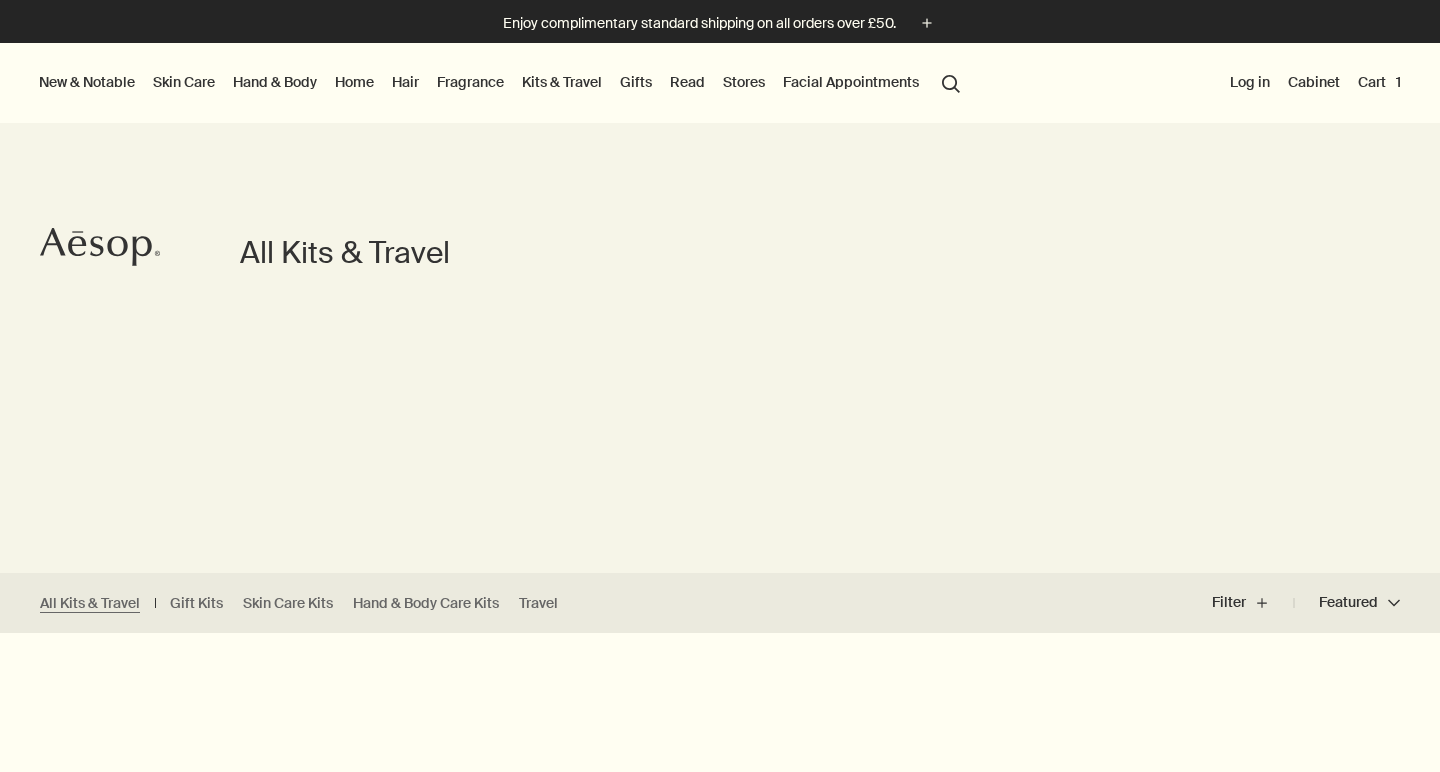scroll, scrollTop: 0, scrollLeft: 0, axis: both 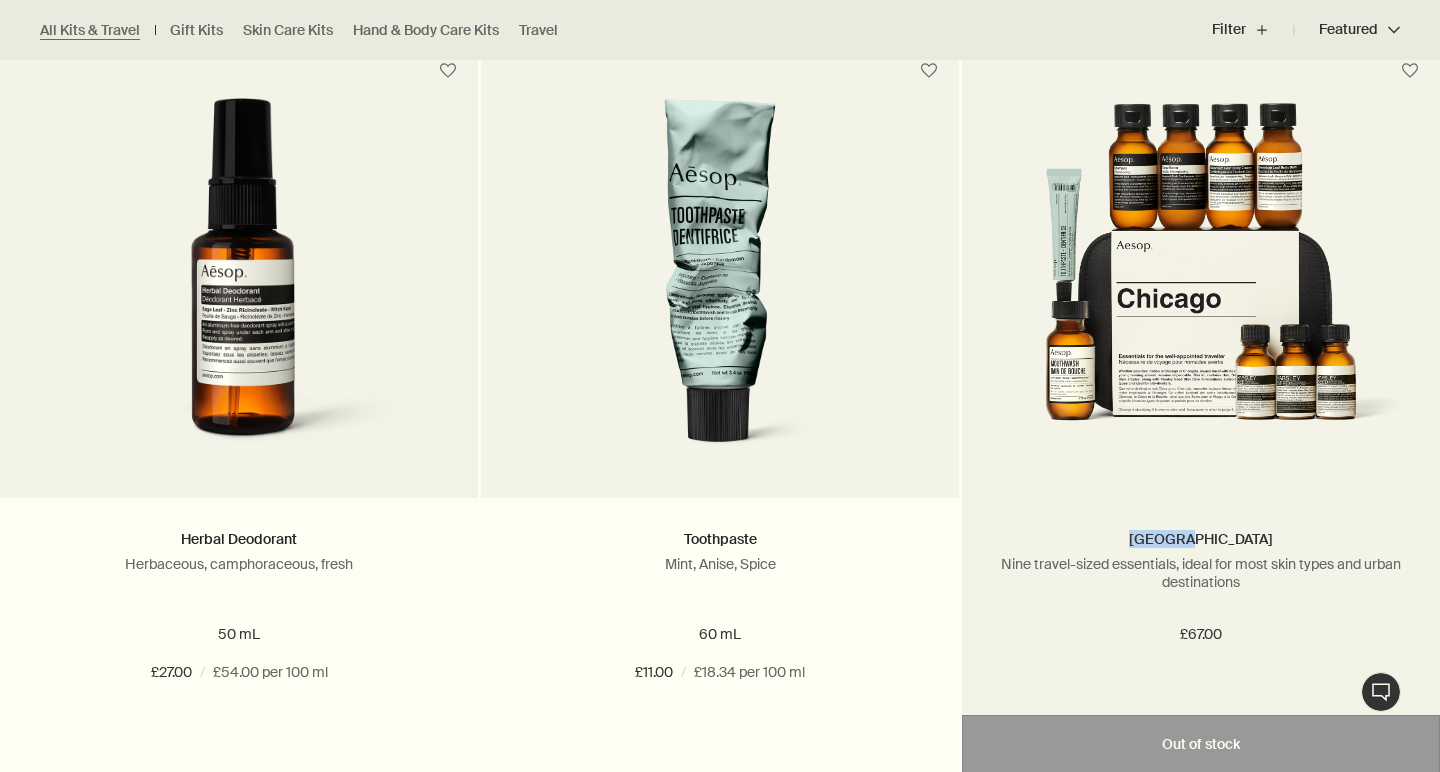 drag, startPoint x: 1244, startPoint y: 529, endPoint x: 1173, endPoint y: 532, distance: 71.063354 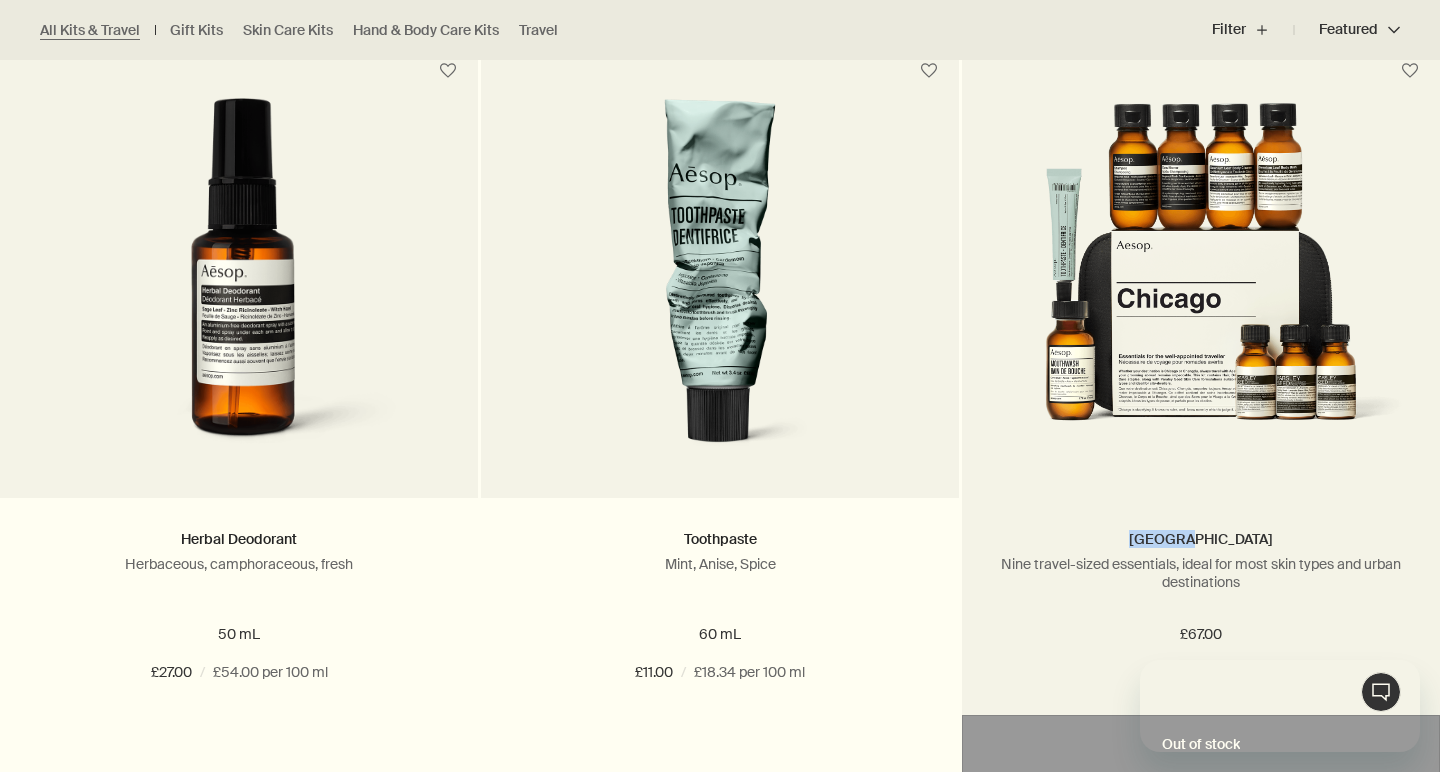 scroll, scrollTop: 0, scrollLeft: 0, axis: both 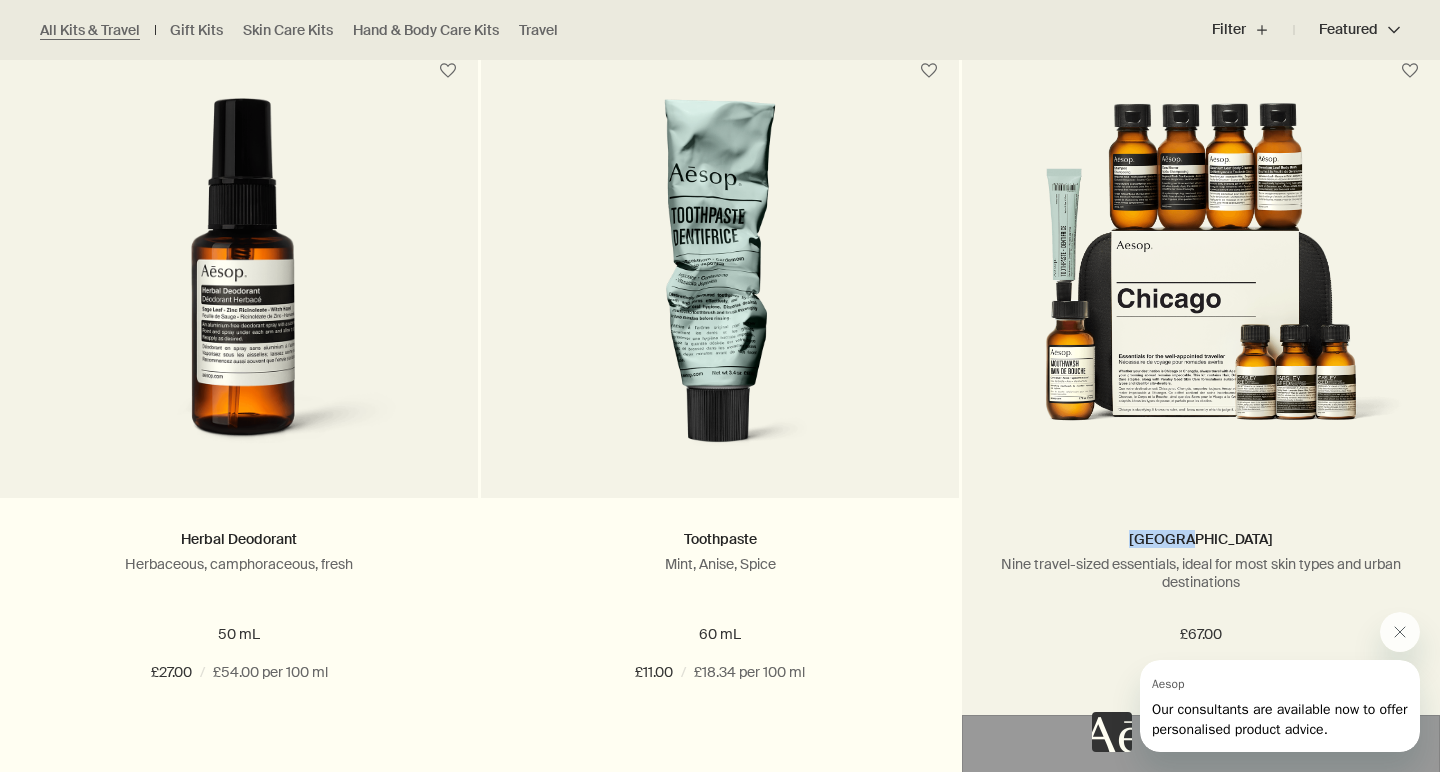 click at bounding box center [1201, 285] 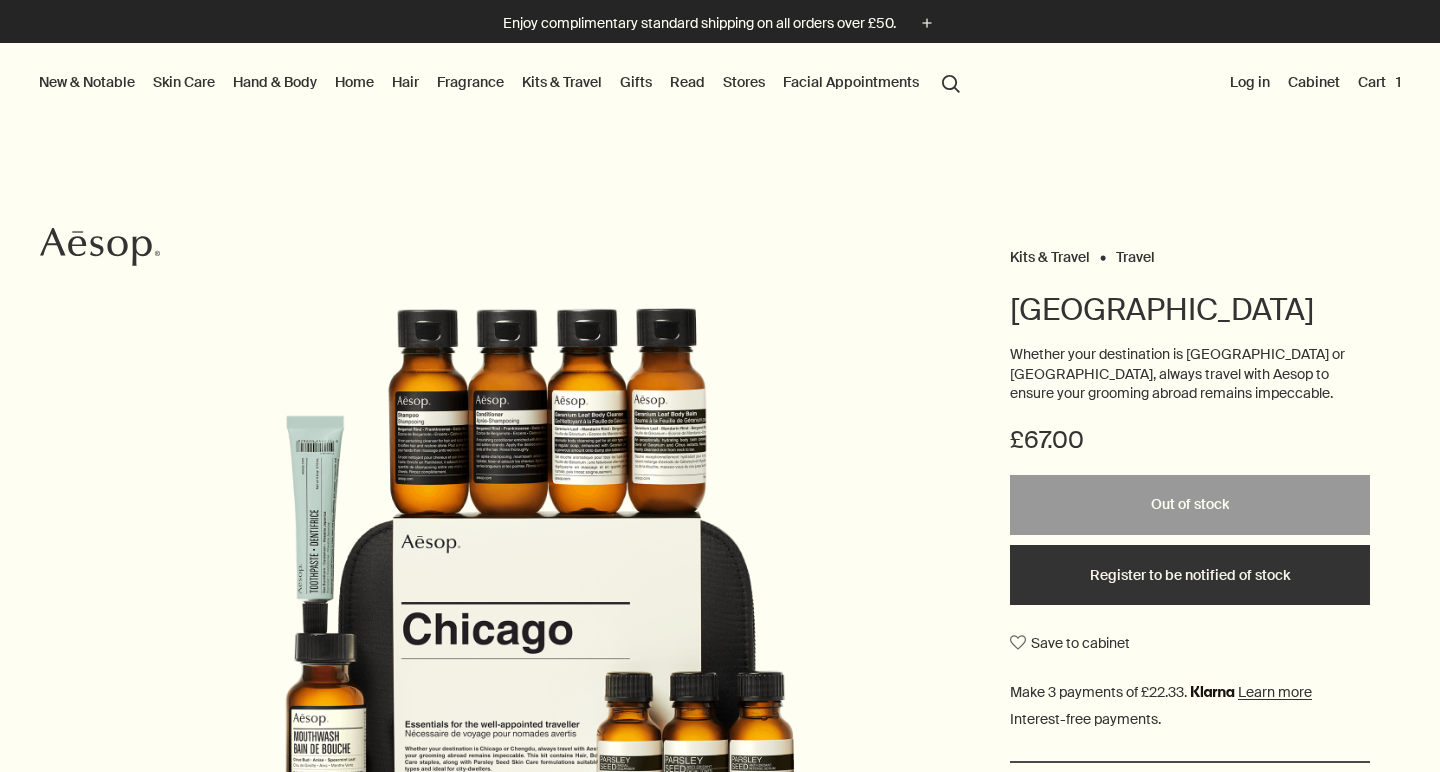 scroll, scrollTop: 0, scrollLeft: 0, axis: both 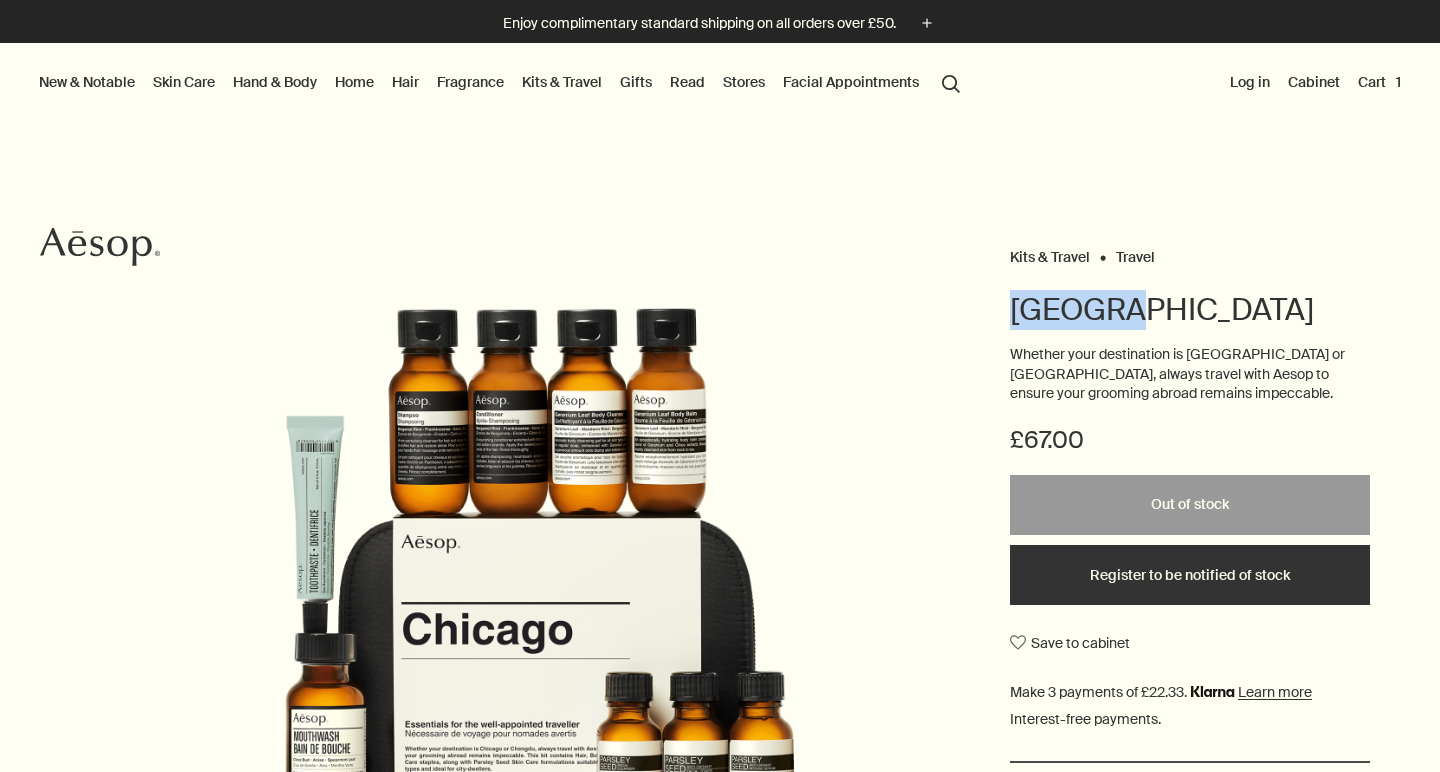 drag, startPoint x: 1016, startPoint y: 306, endPoint x: 1127, endPoint y: 307, distance: 111.0045 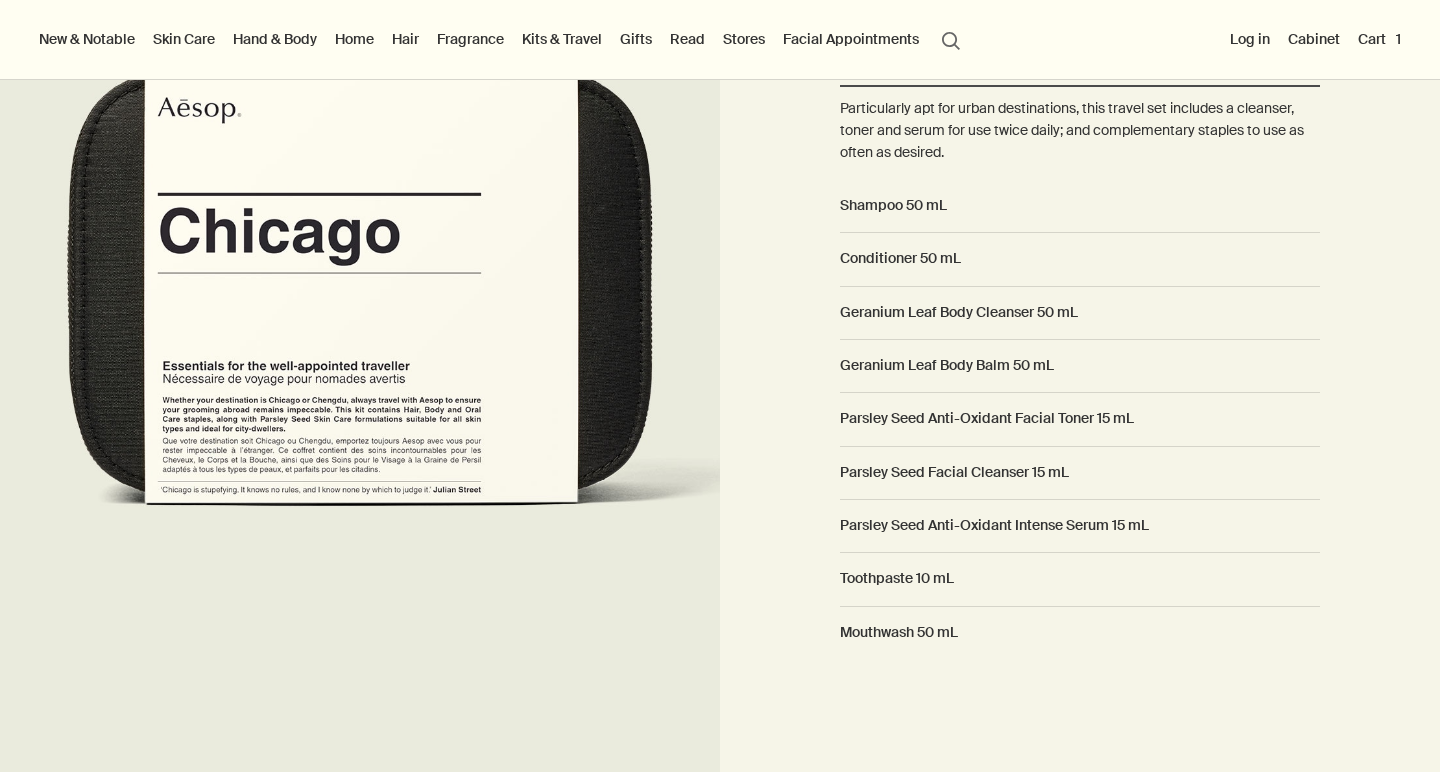 scroll, scrollTop: 1506, scrollLeft: 0, axis: vertical 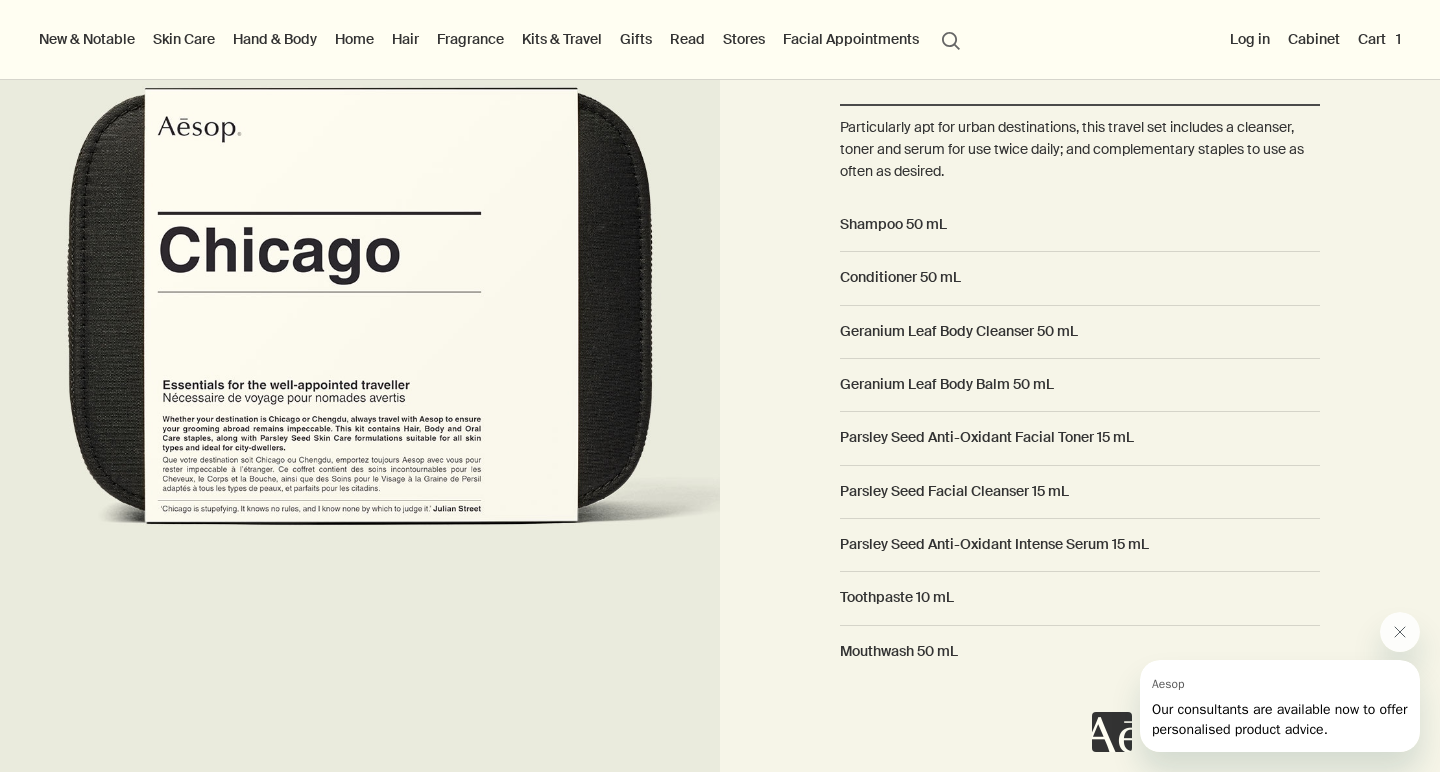 click on "Kits & Travel" at bounding box center (562, 39) 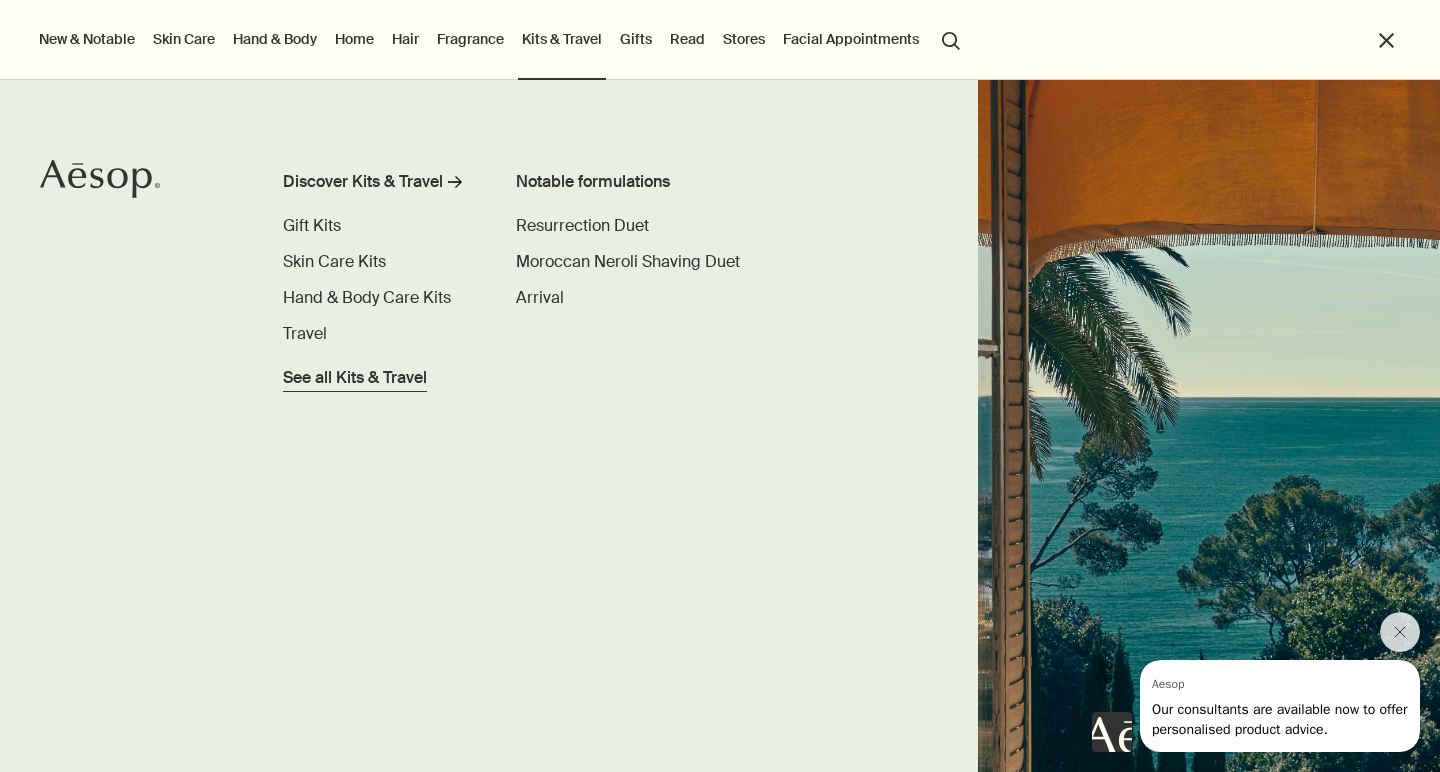 click on "See all Kits & Travel" at bounding box center [355, 378] 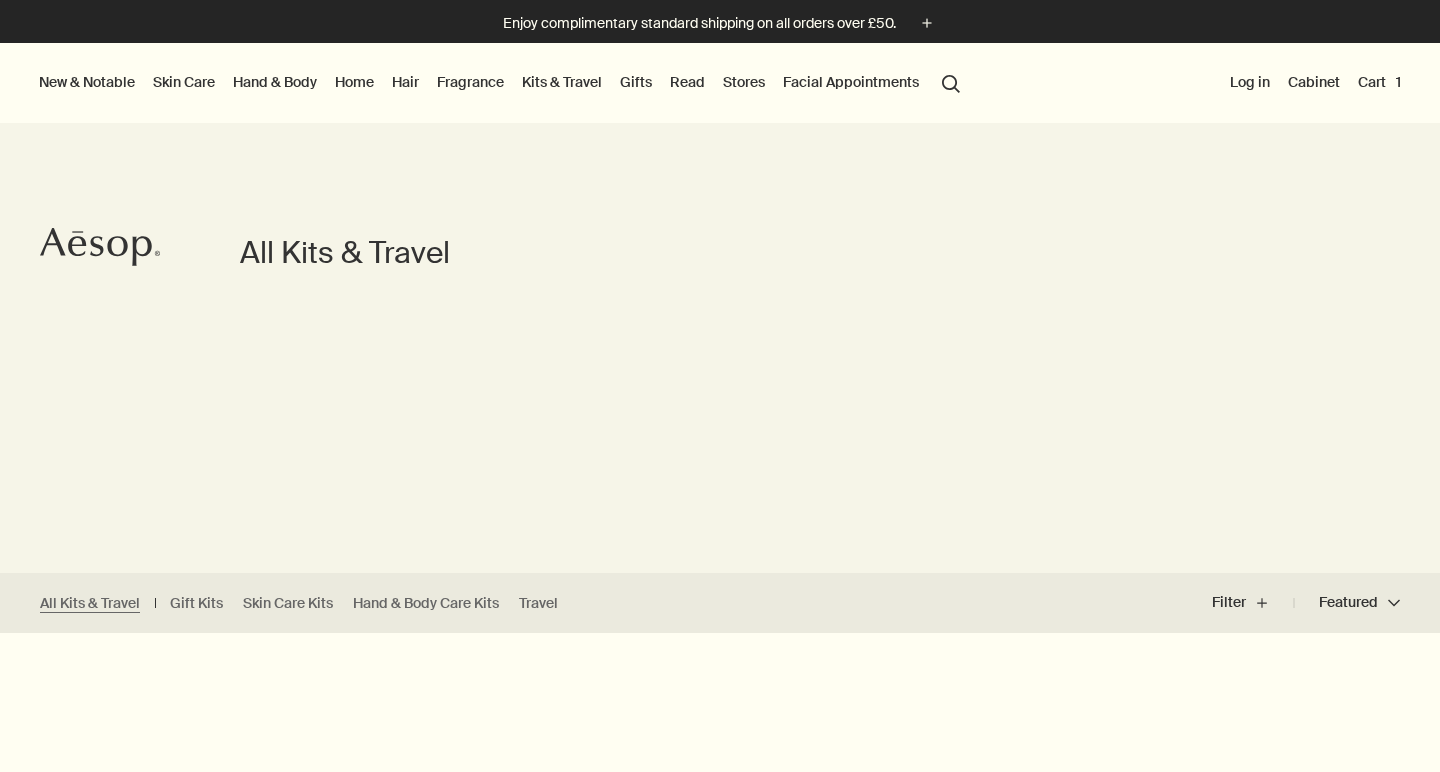 scroll, scrollTop: 0, scrollLeft: 0, axis: both 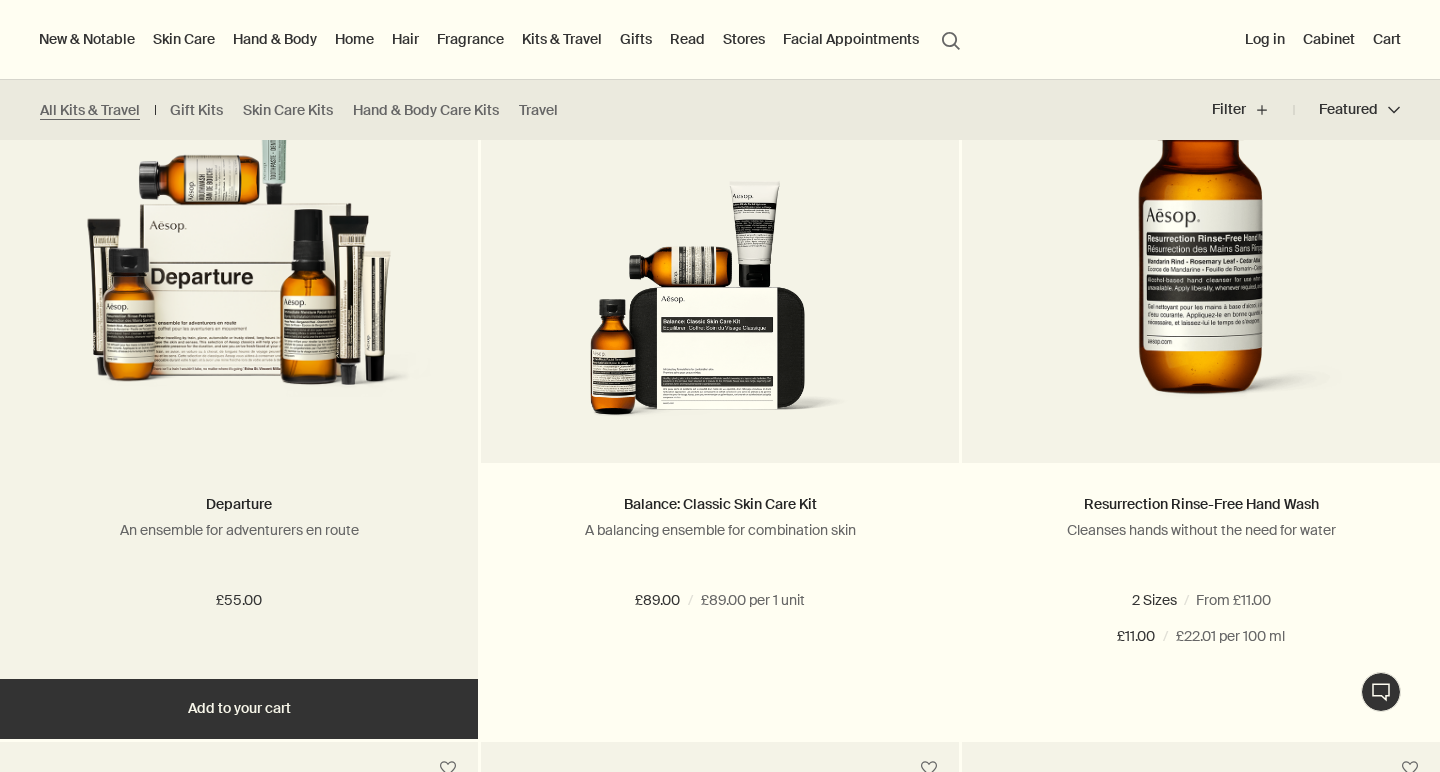 click at bounding box center (239, 250) 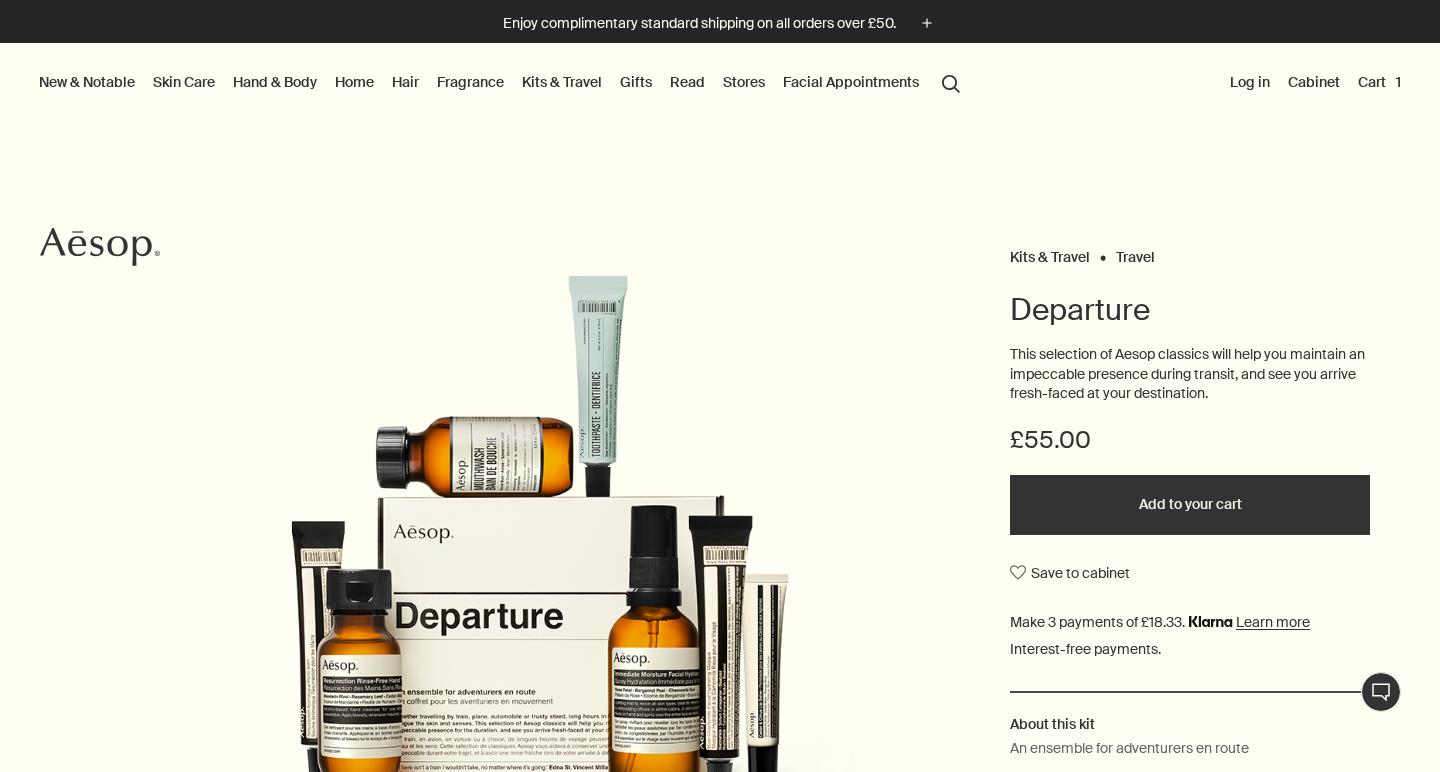 scroll, scrollTop: 0, scrollLeft: 0, axis: both 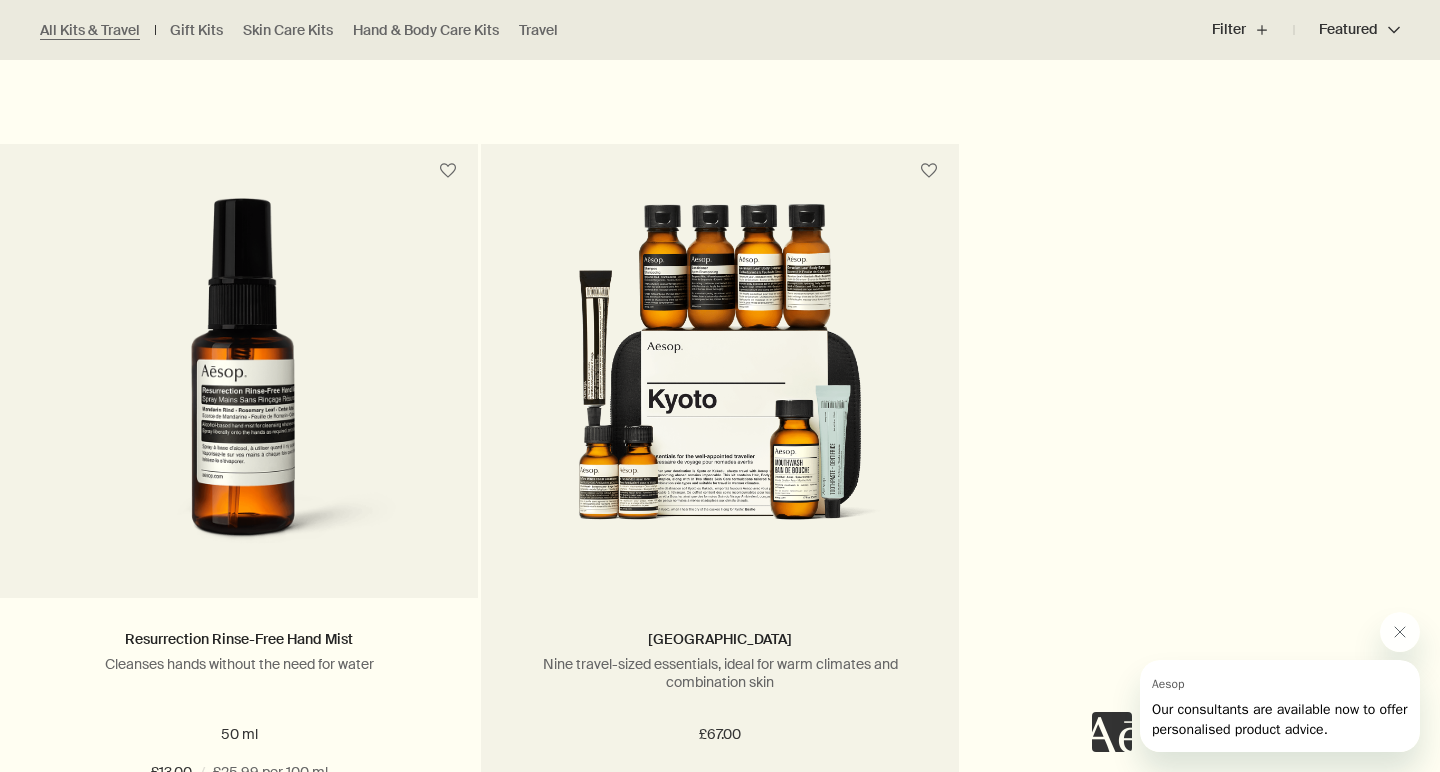 click at bounding box center [720, 385] 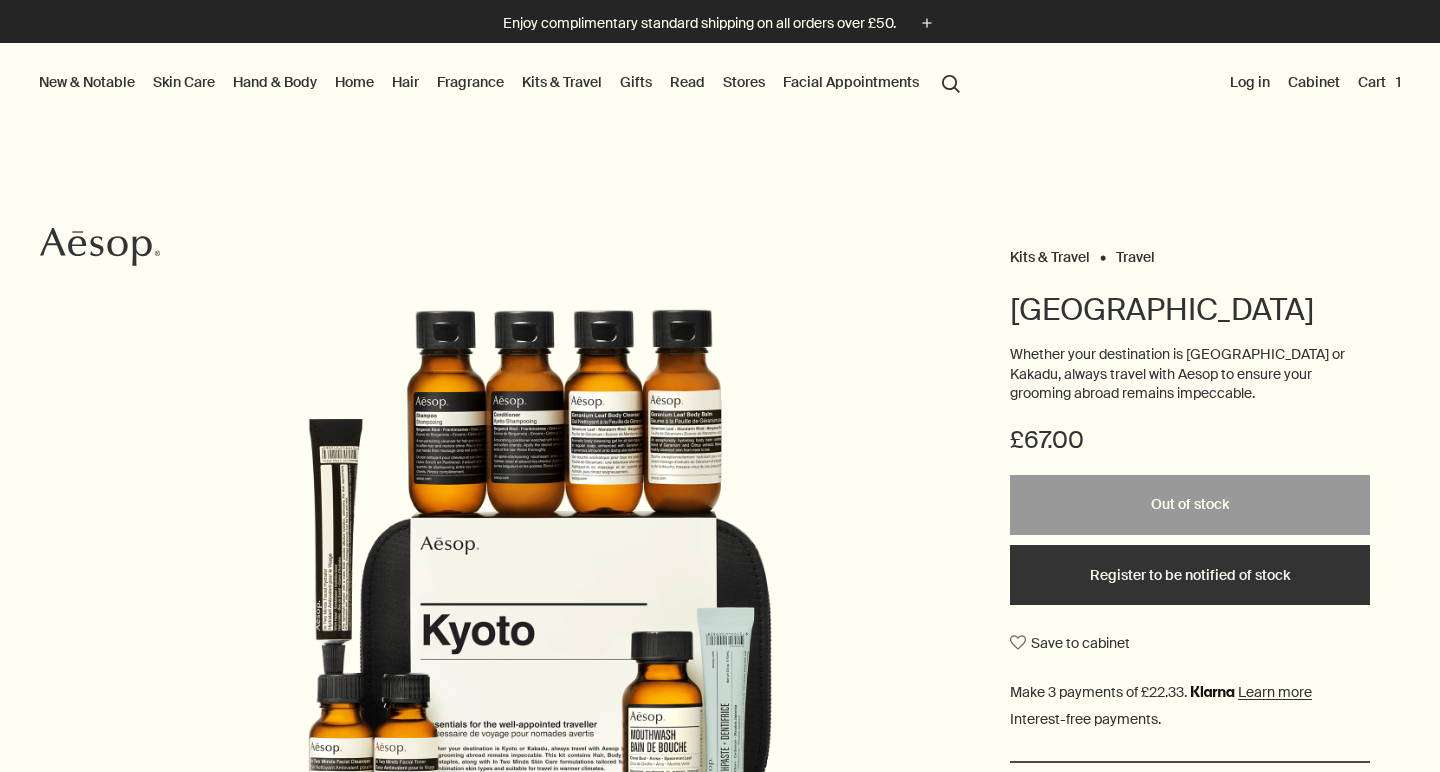 scroll, scrollTop: 0, scrollLeft: 0, axis: both 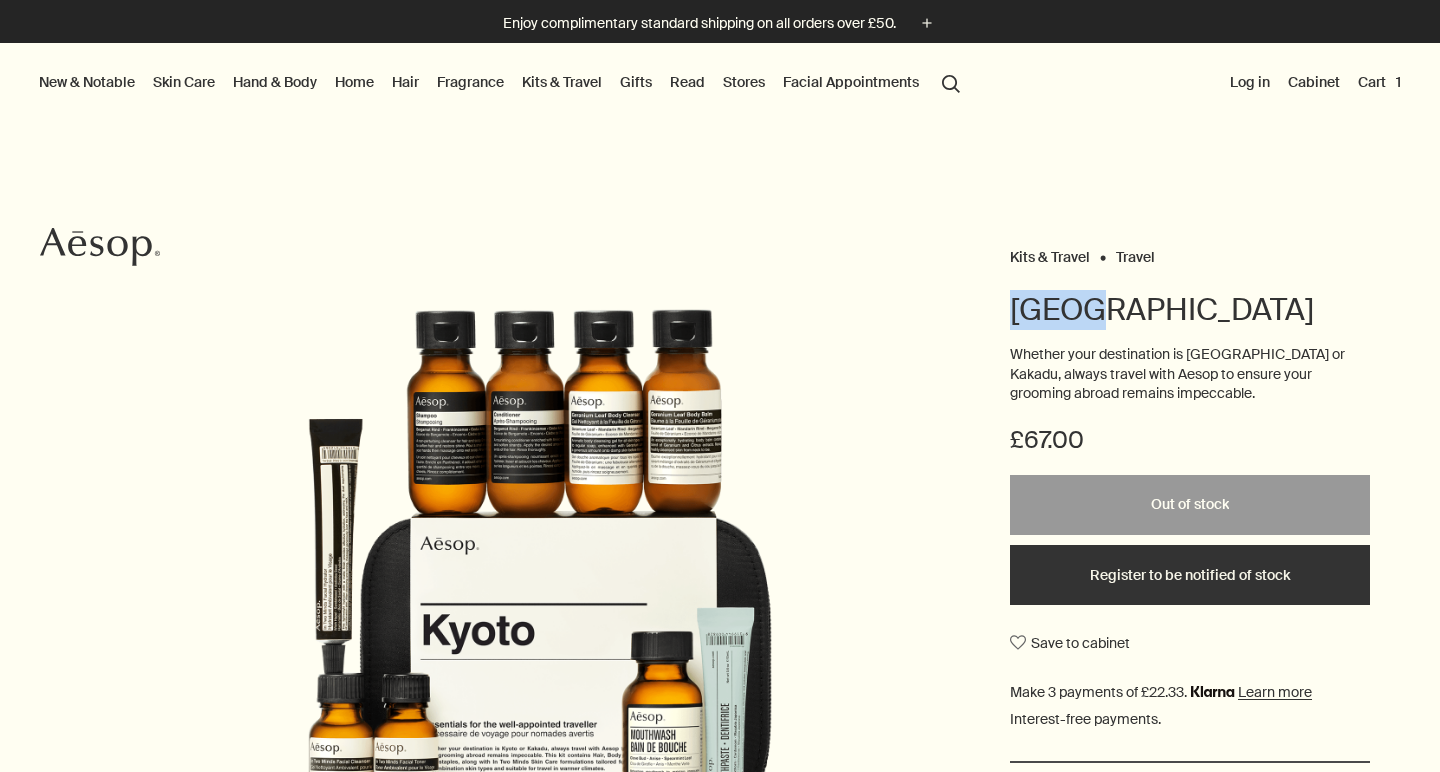 drag, startPoint x: 1015, startPoint y: 309, endPoint x: 1105, endPoint y: 311, distance: 90.02222 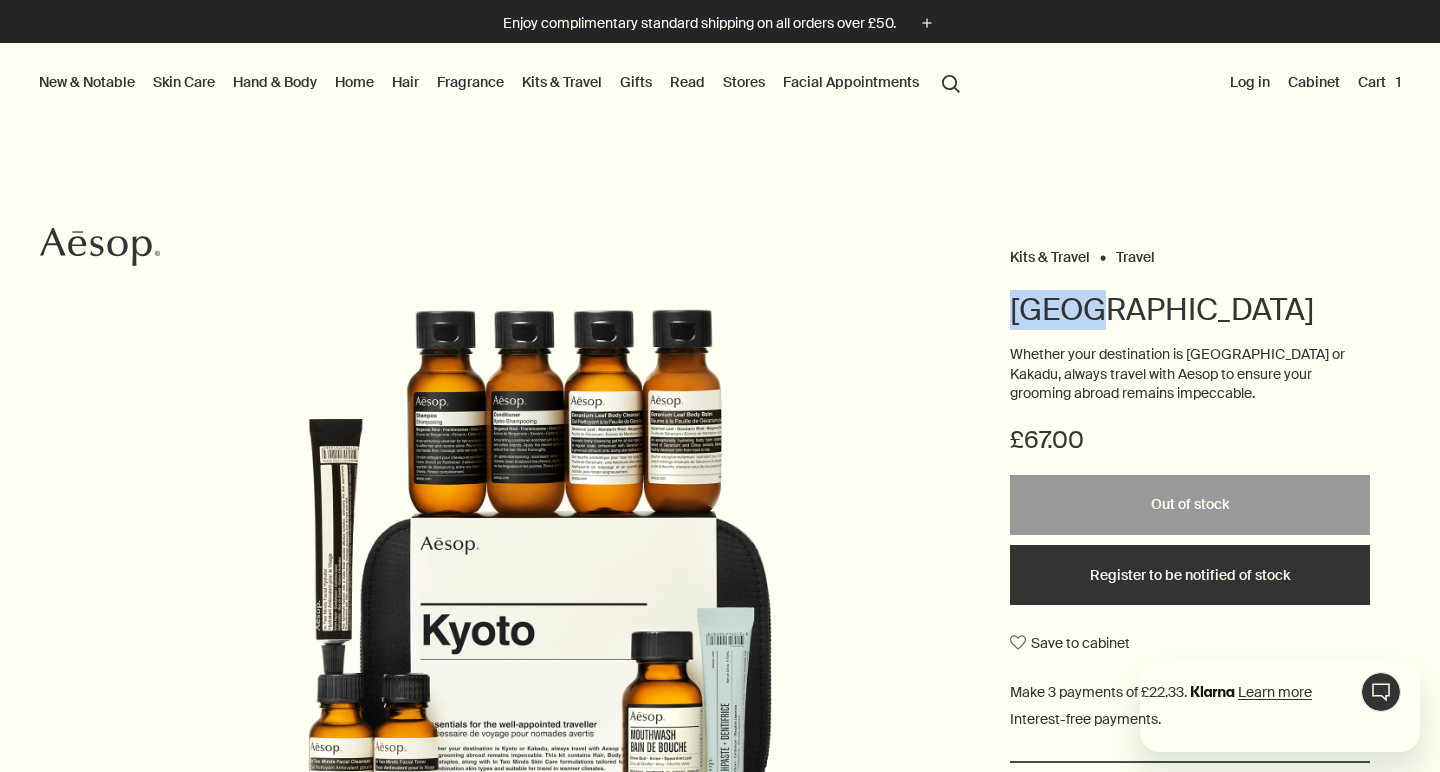 scroll, scrollTop: 0, scrollLeft: 0, axis: both 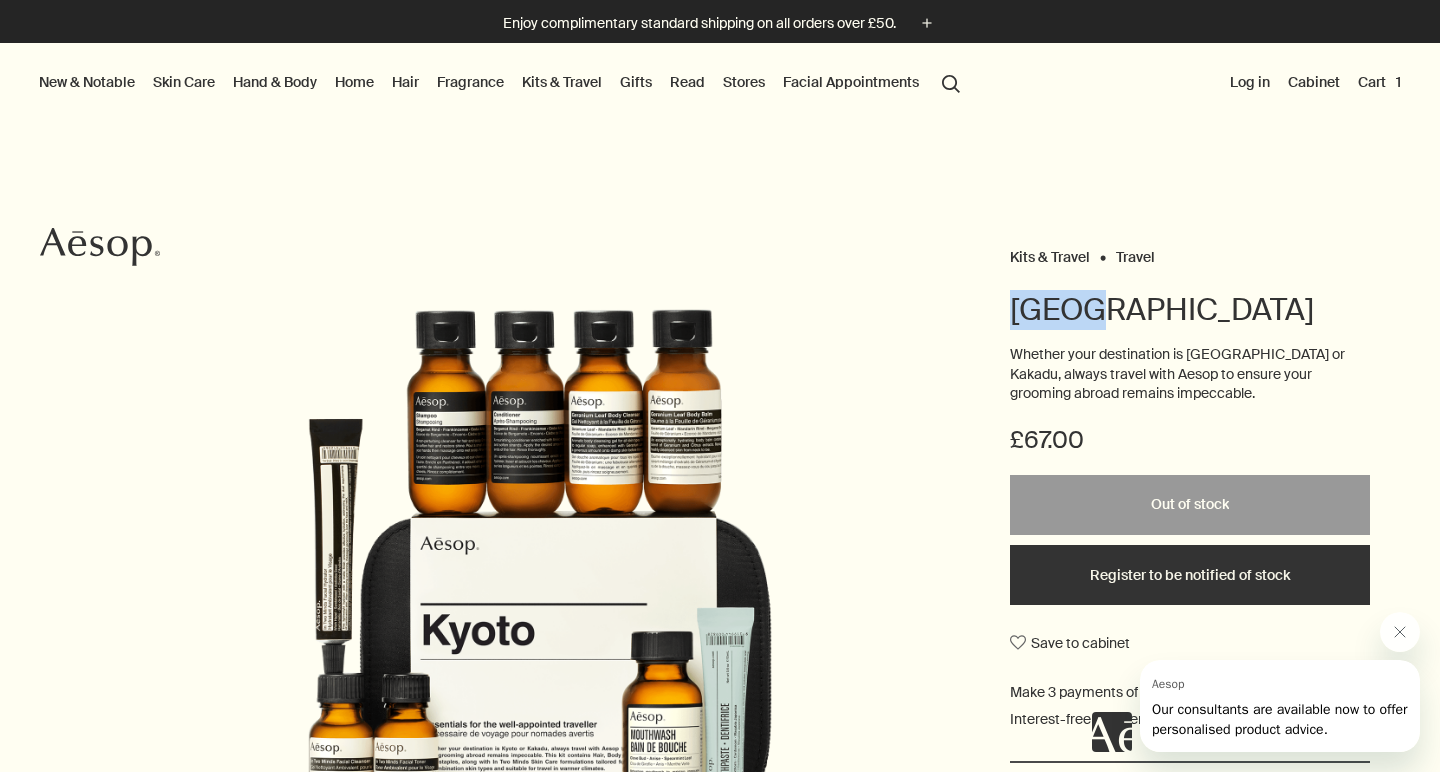 click on "Register to be notified of stock" at bounding box center (1190, 575) 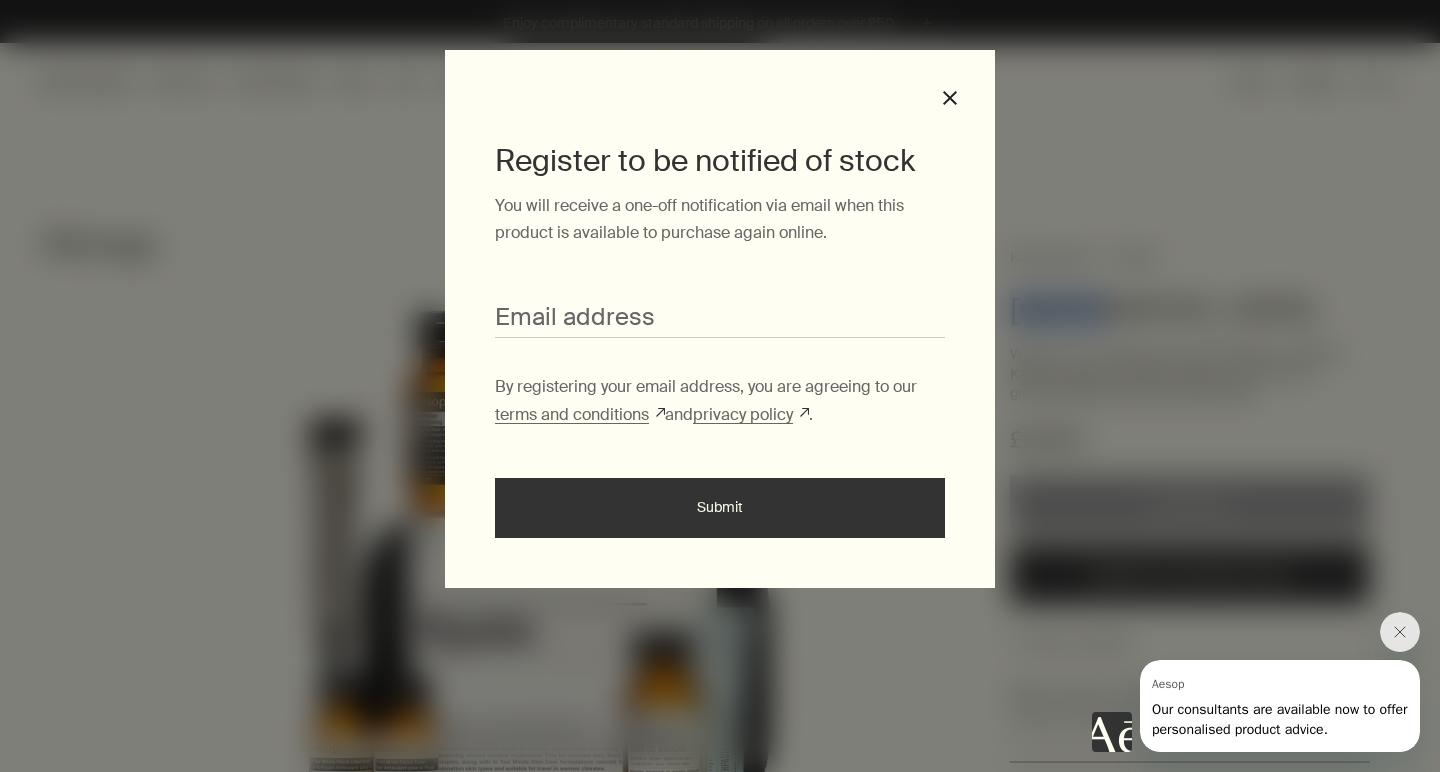 click on "Email address" at bounding box center (720, 319) 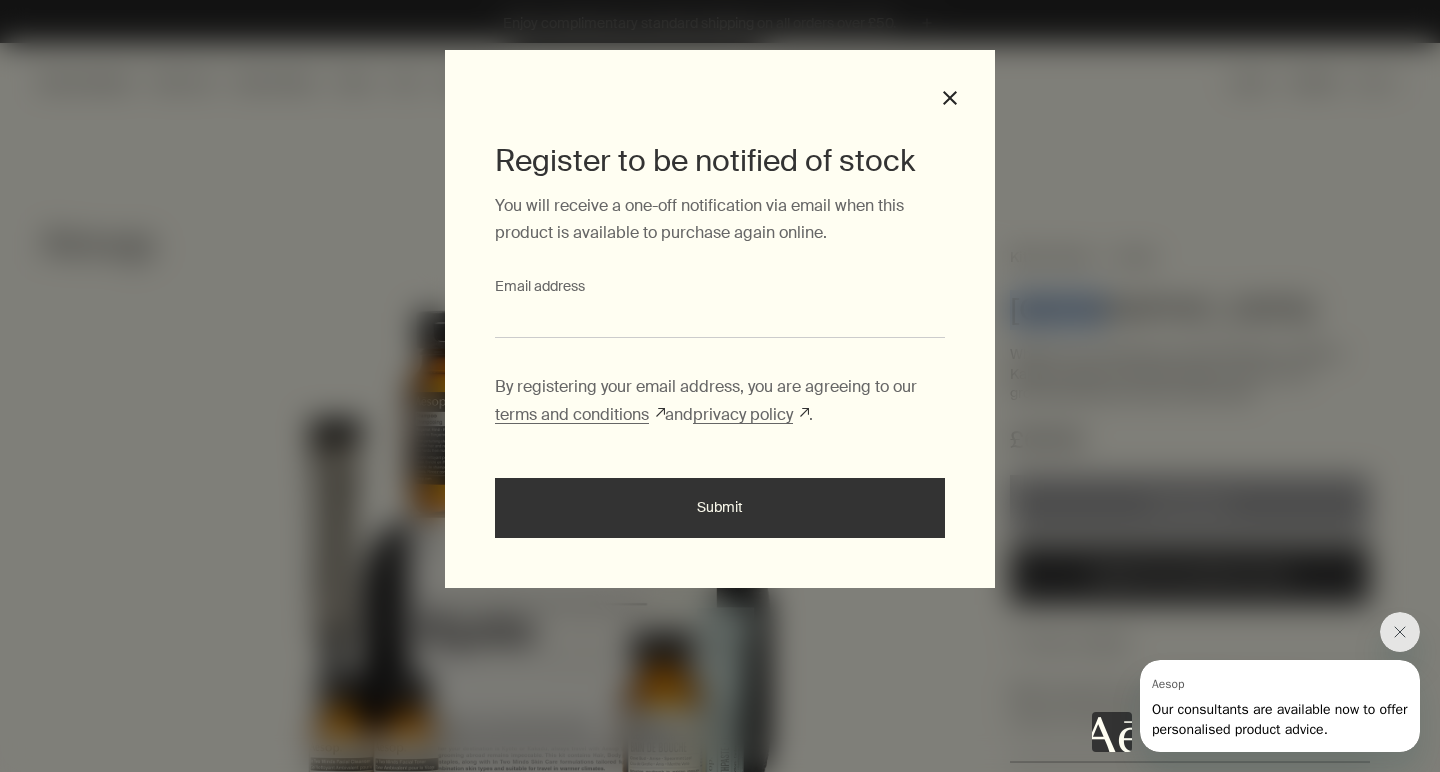 type on "**********" 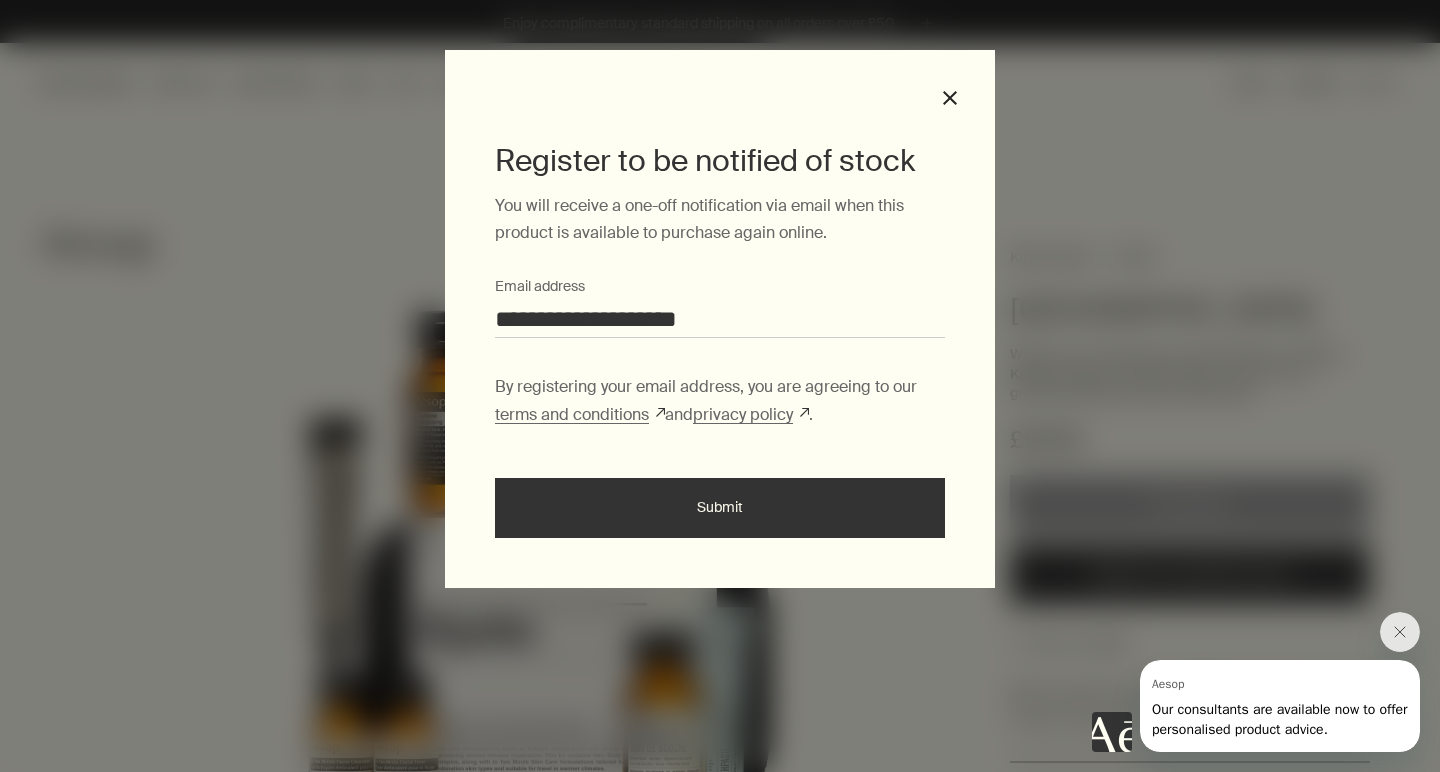 click on "Submit" at bounding box center [720, 508] 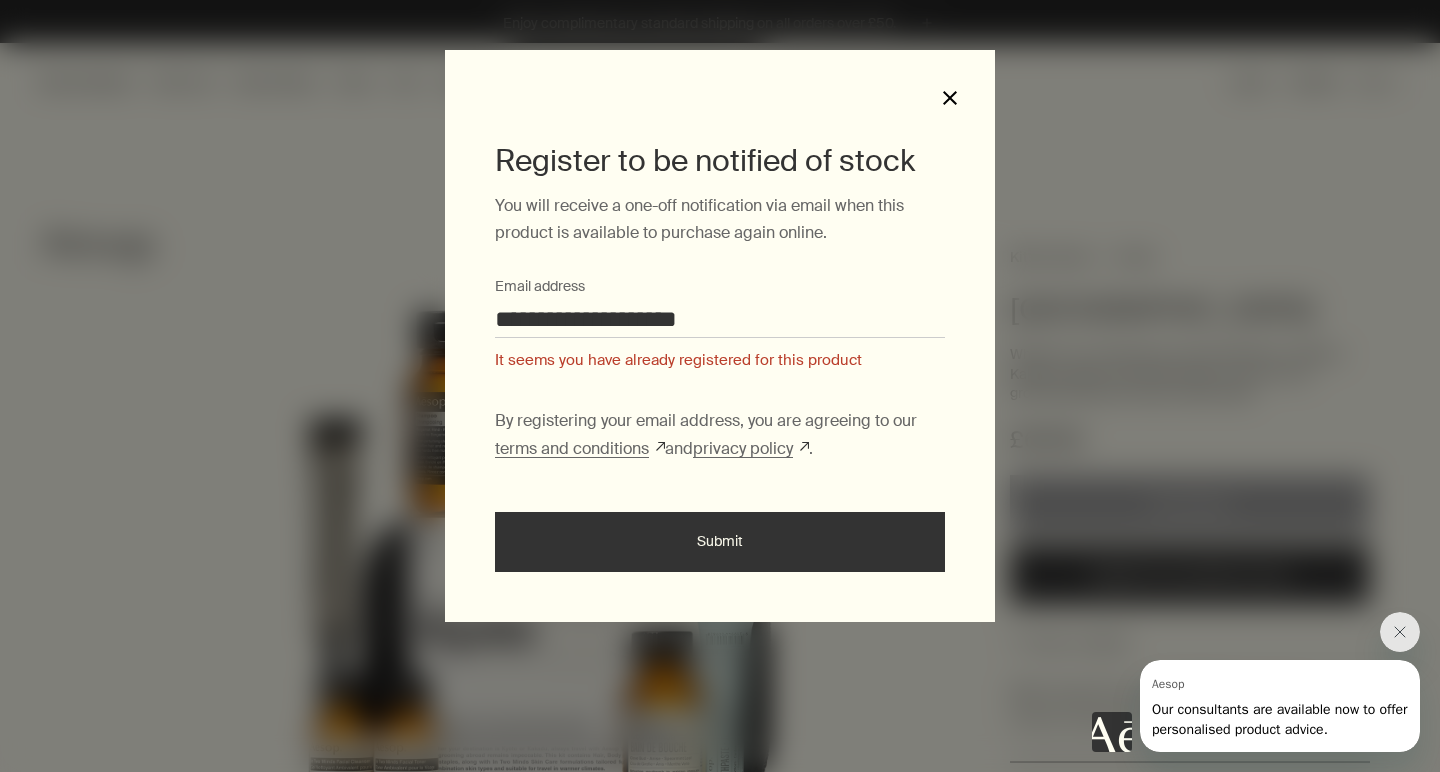 click on "close" at bounding box center [950, 98] 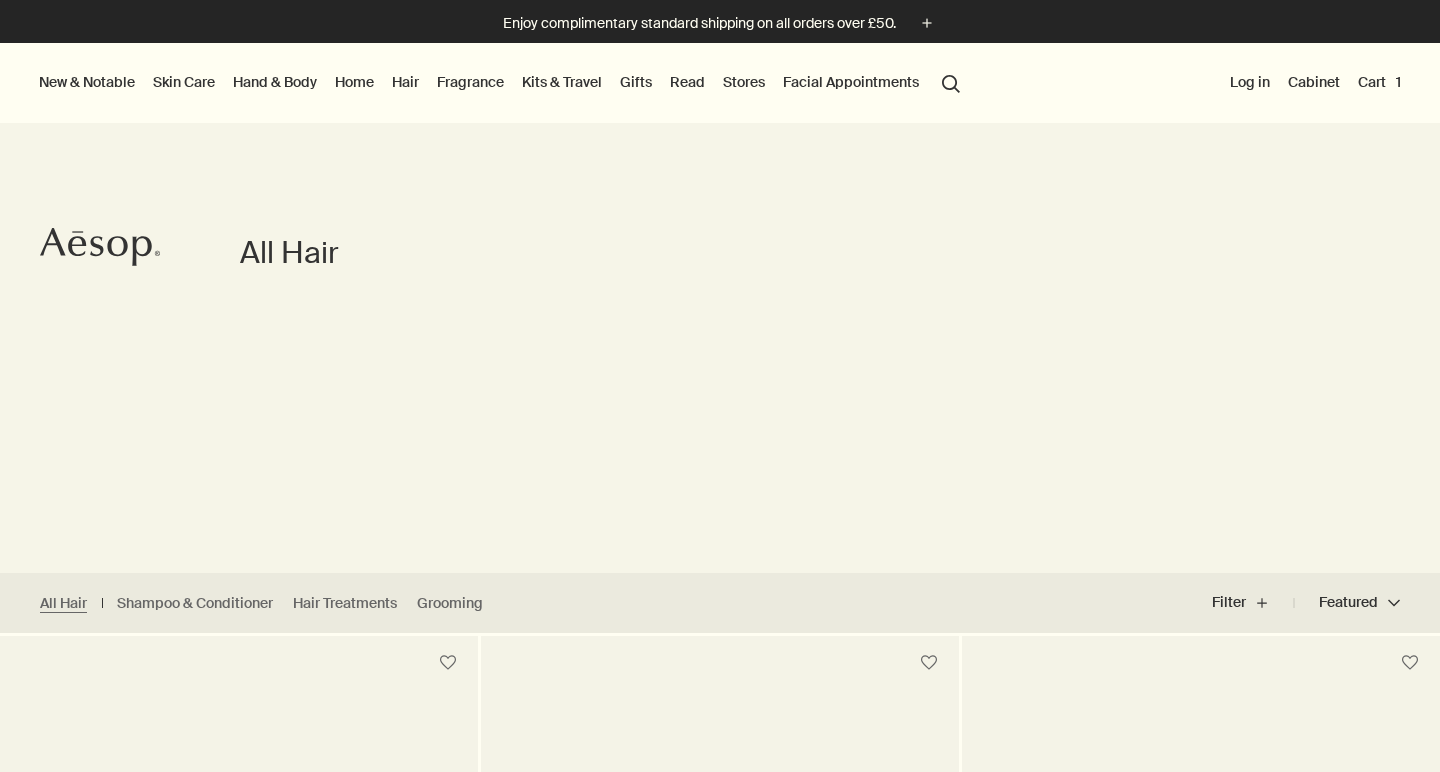 scroll, scrollTop: 0, scrollLeft: 0, axis: both 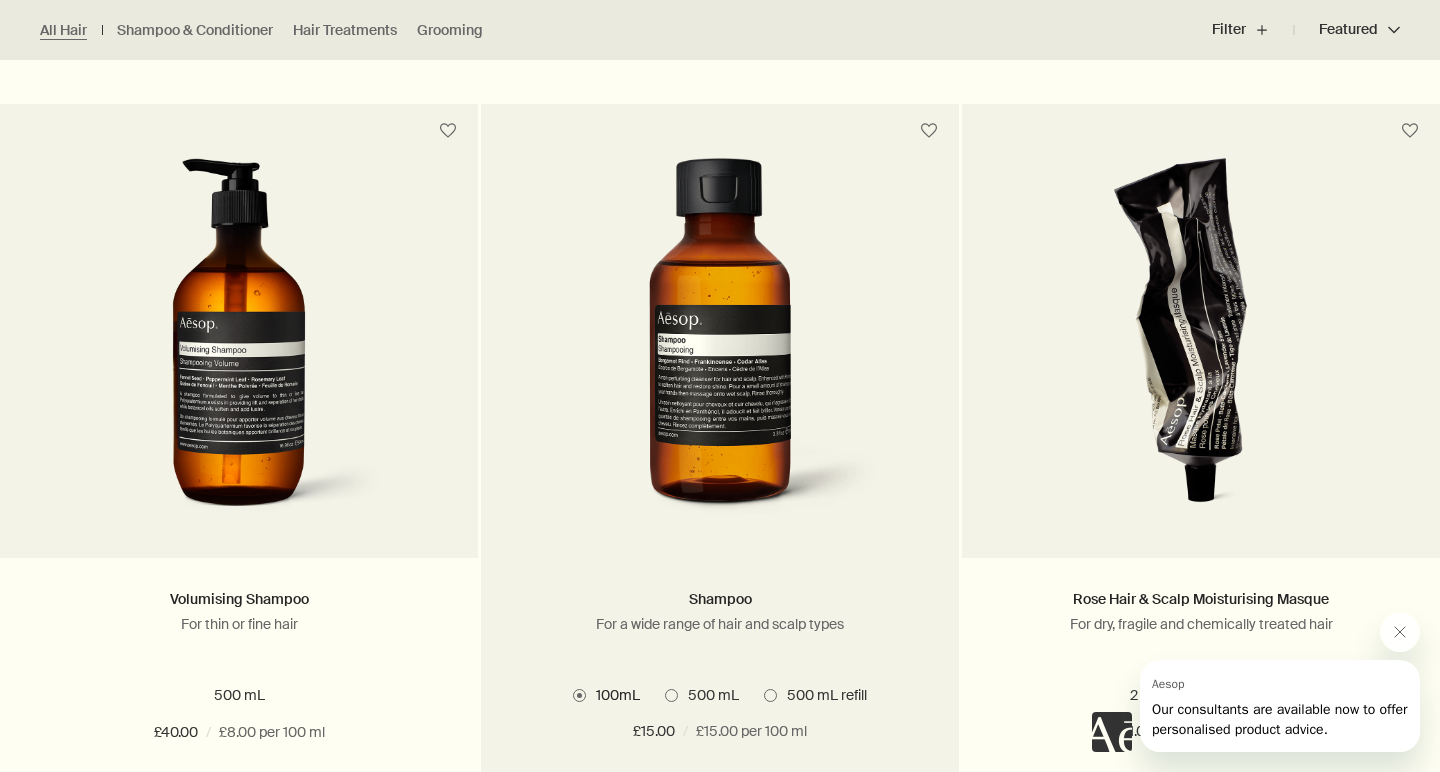 click on "500 mL" at bounding box center [702, 695] 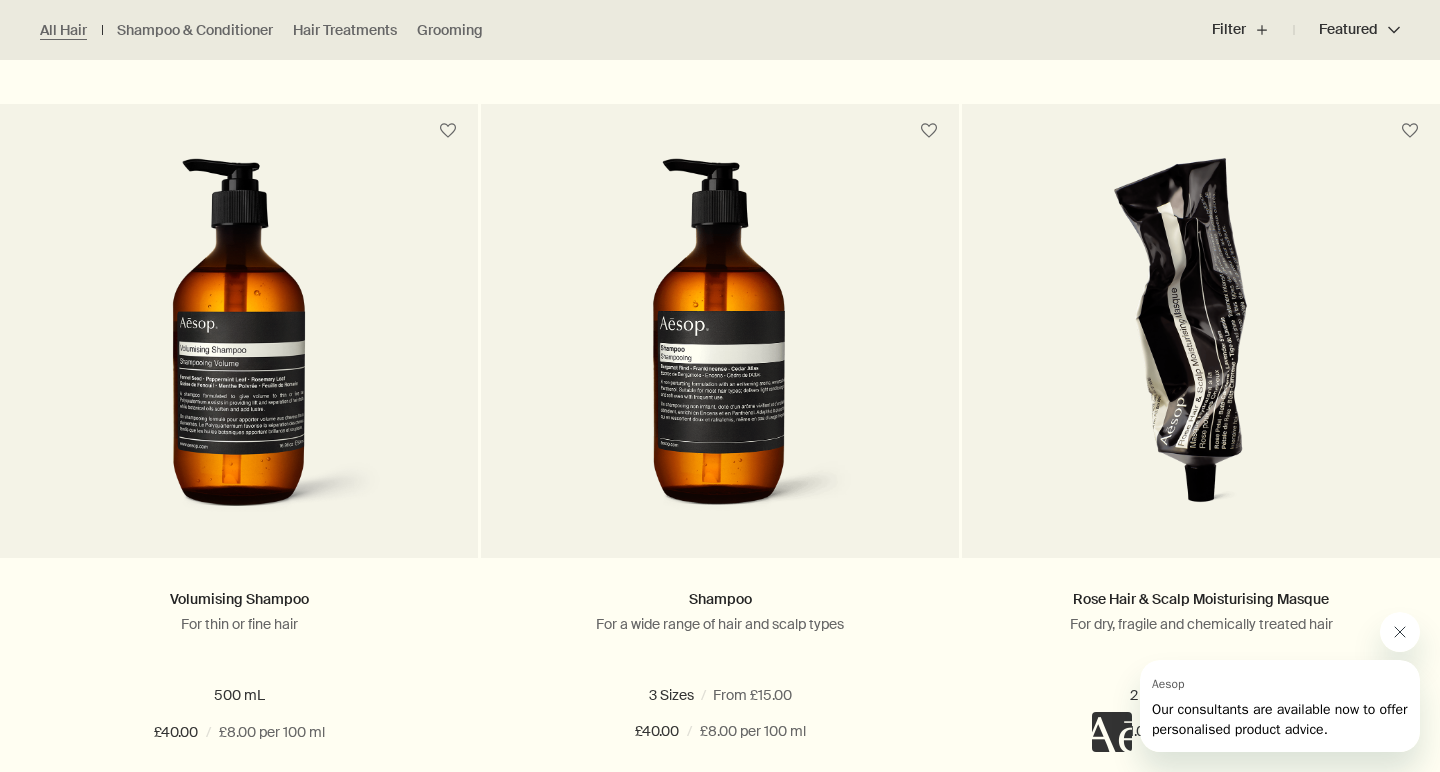 click 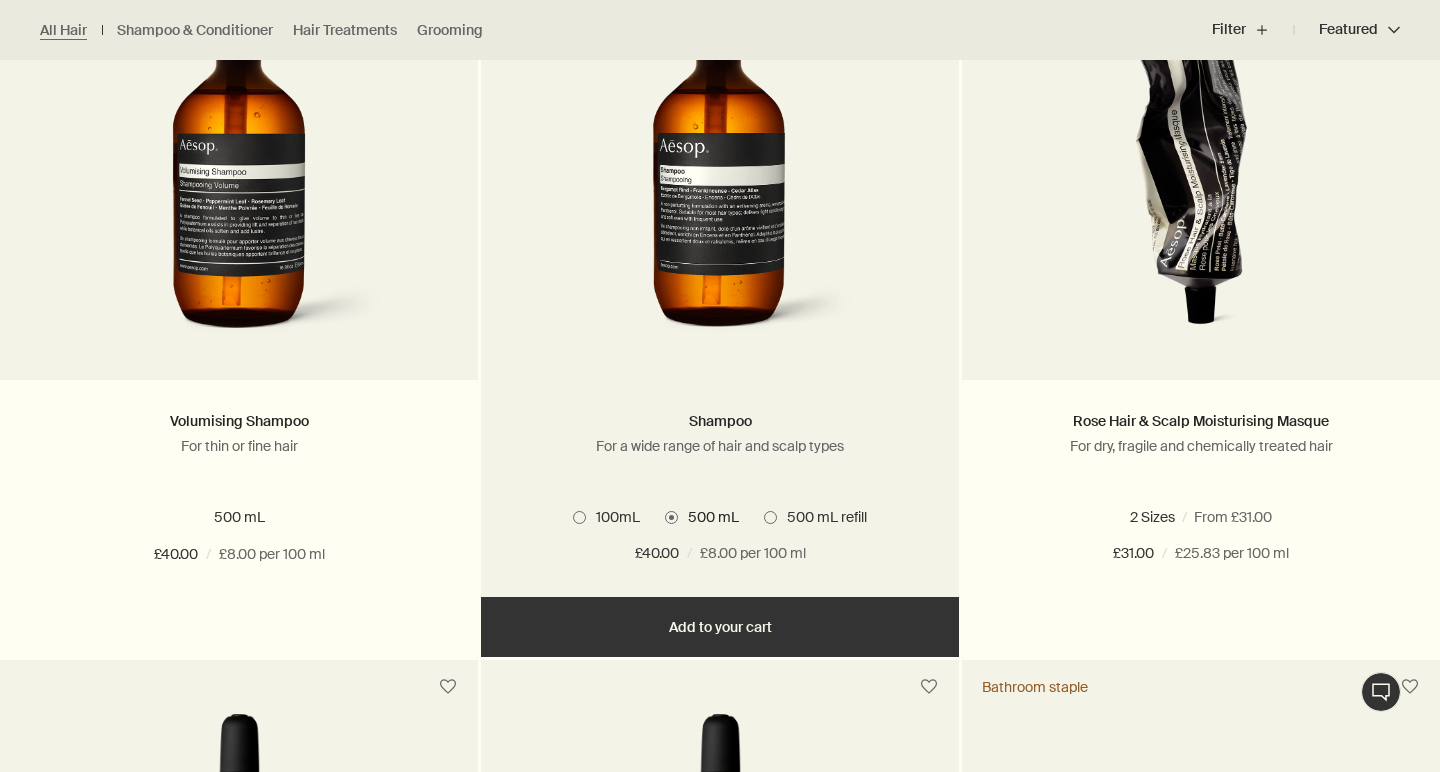 scroll, scrollTop: 1446, scrollLeft: 0, axis: vertical 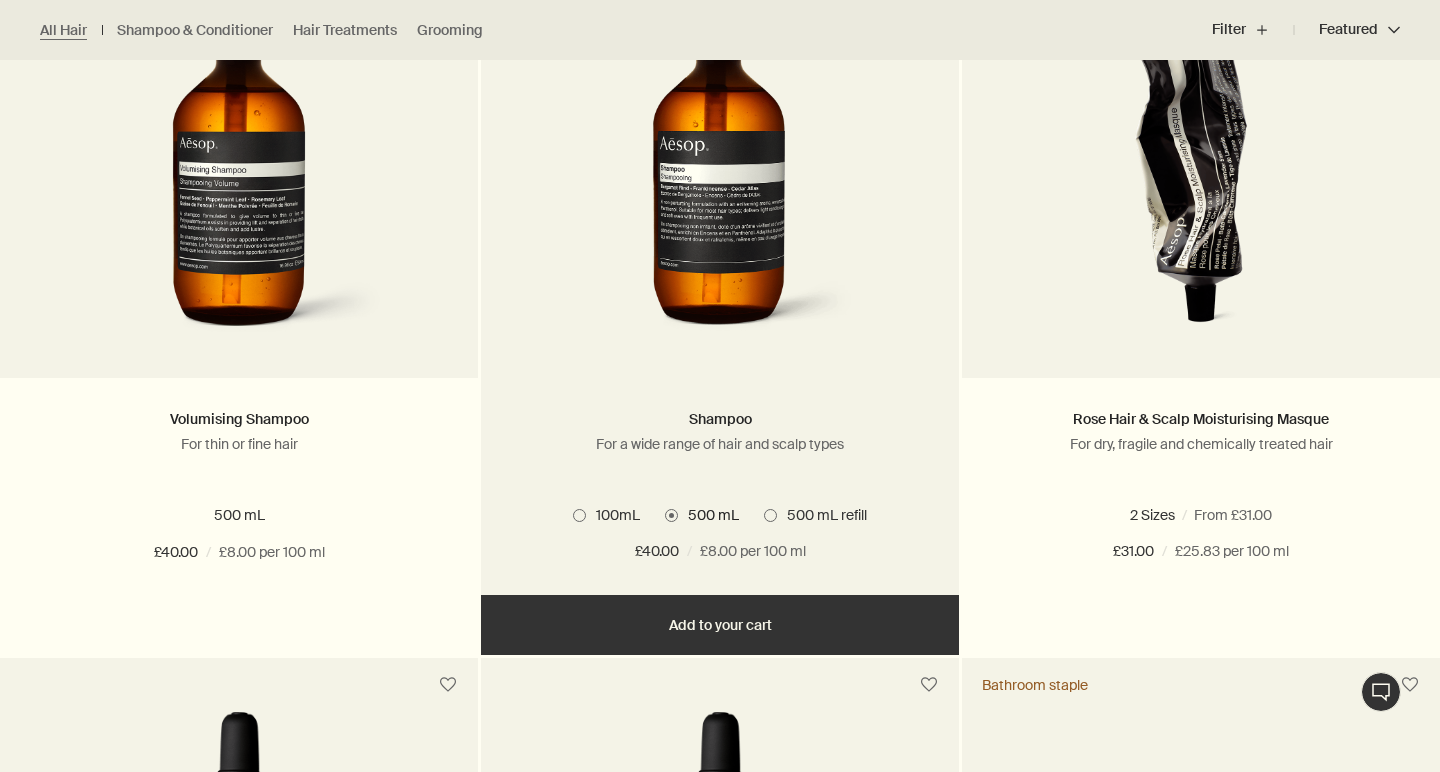 click on "500 mL" at bounding box center (708, 515) 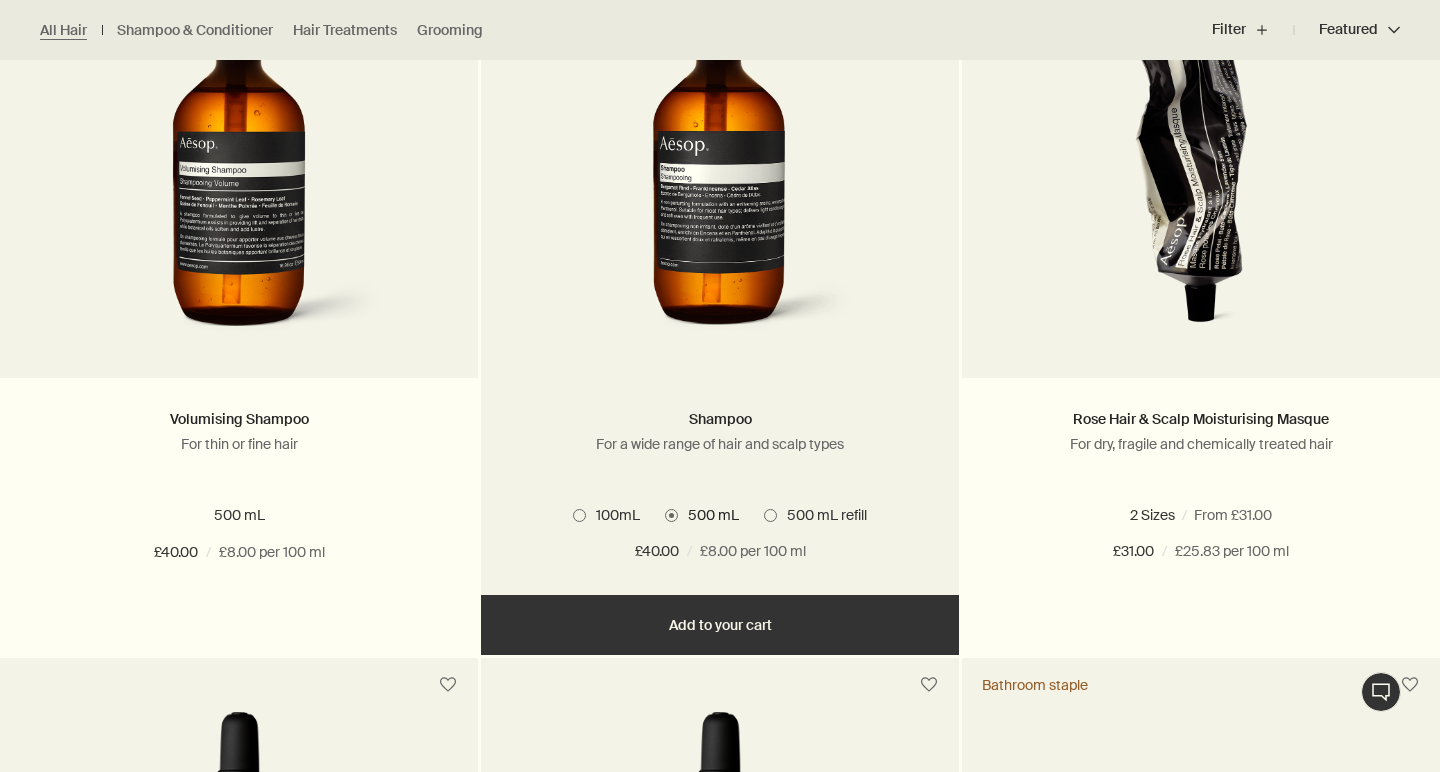 click at bounding box center [720, 178] 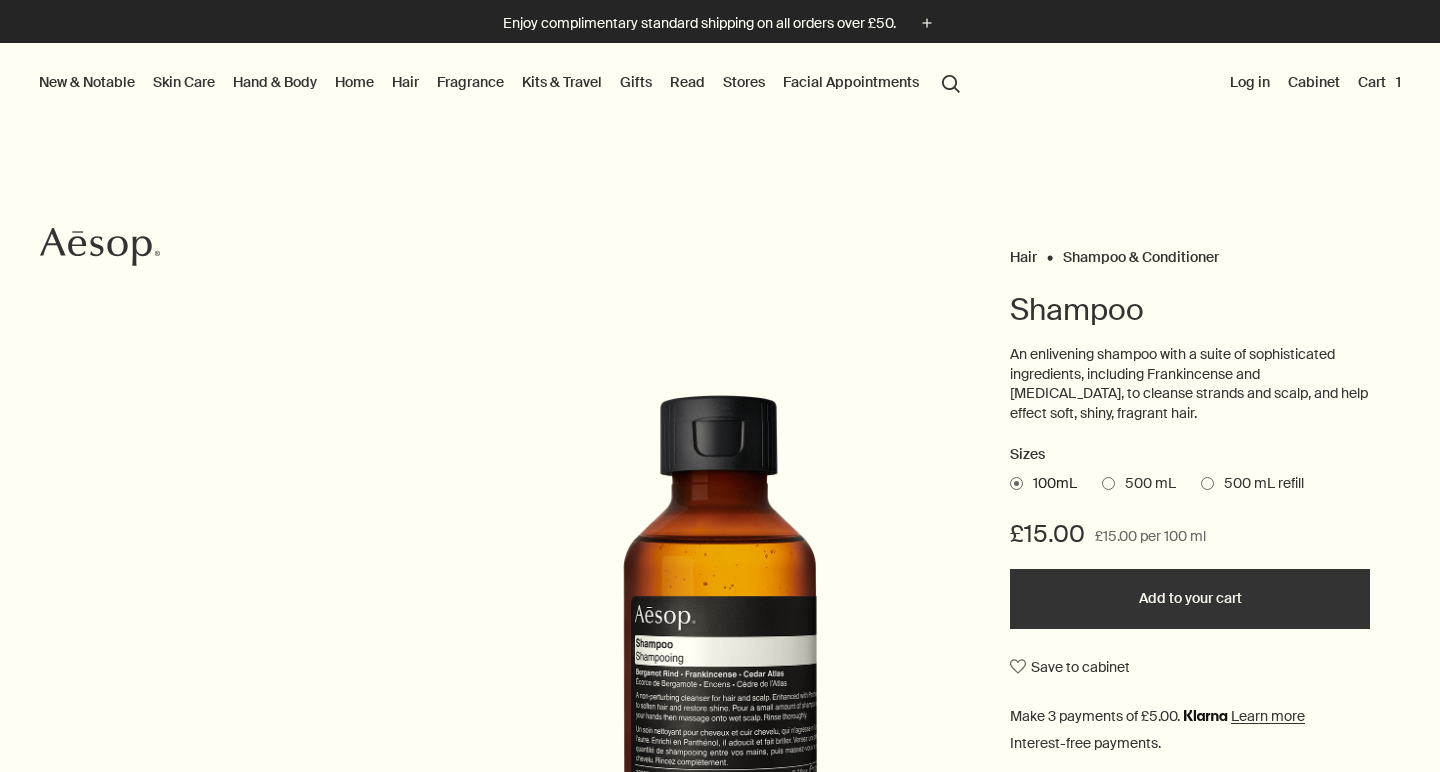 scroll, scrollTop: 0, scrollLeft: 0, axis: both 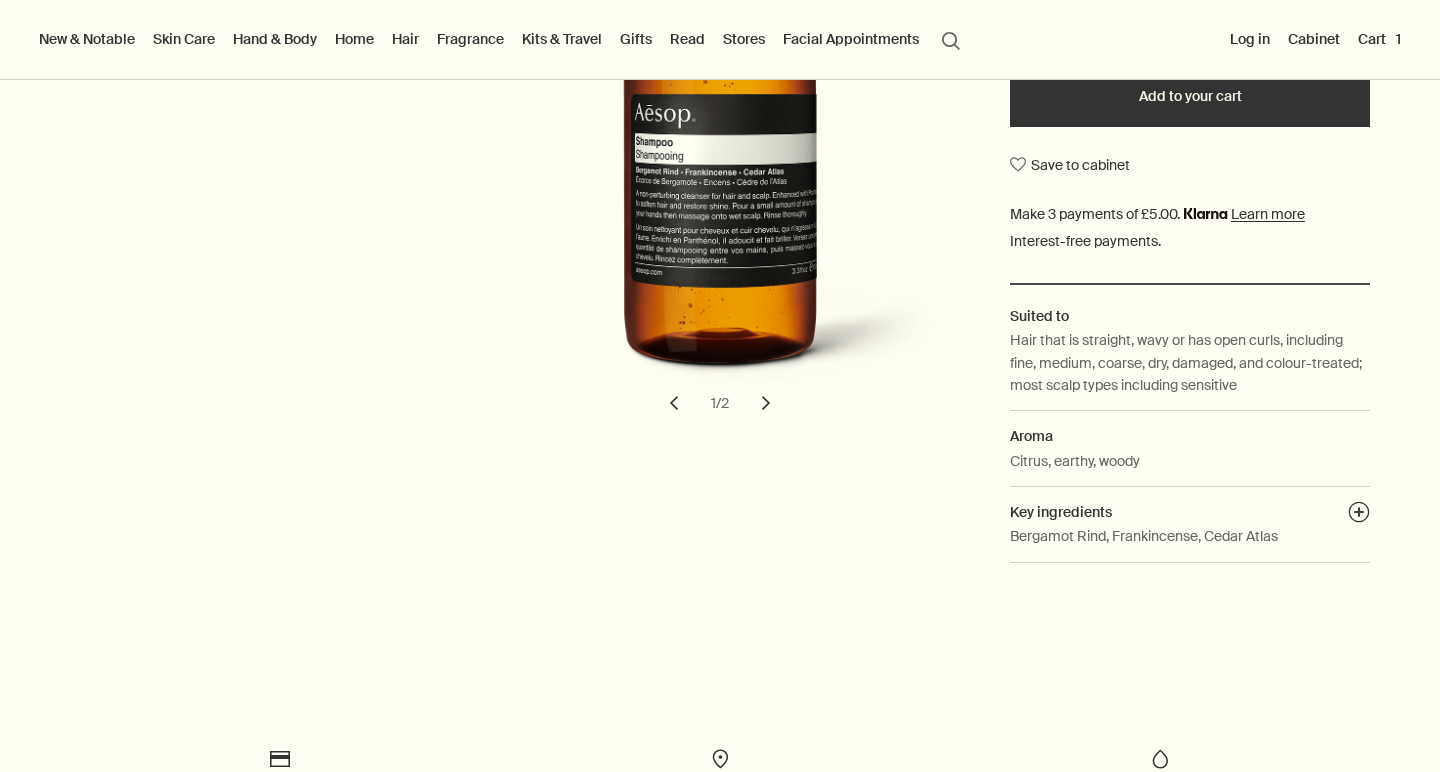 click on "chevron" at bounding box center (766, 403) 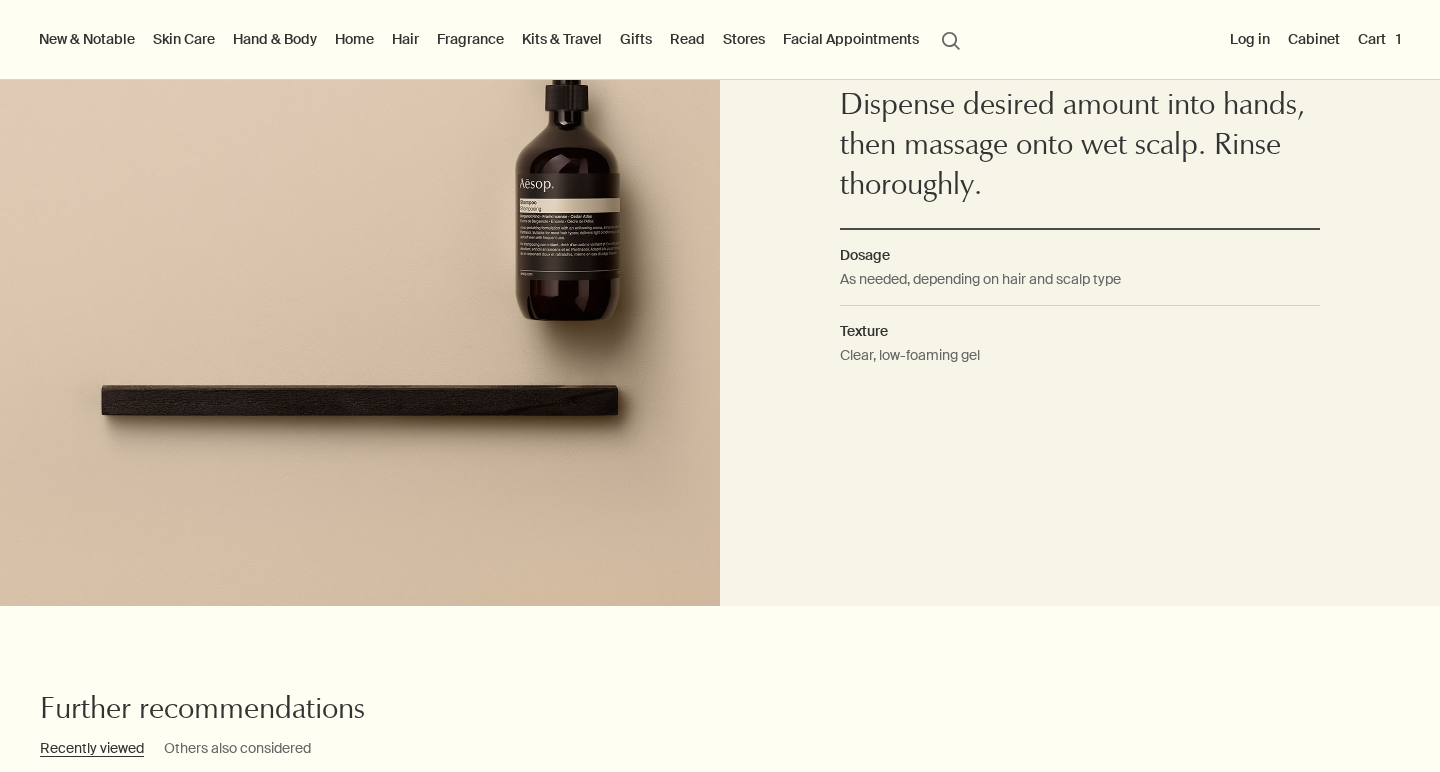 scroll, scrollTop: 1820, scrollLeft: 0, axis: vertical 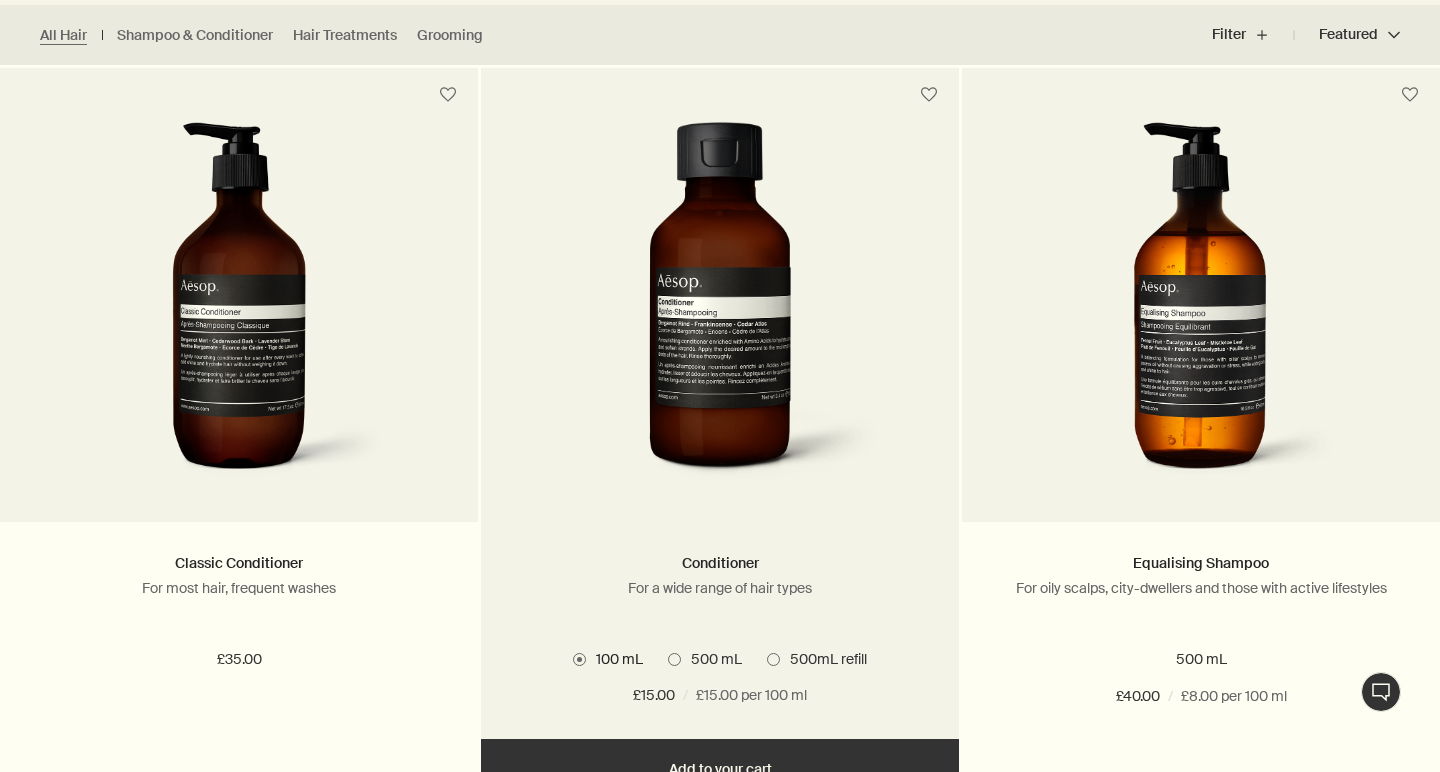 click on "500 mL" at bounding box center [711, 659] 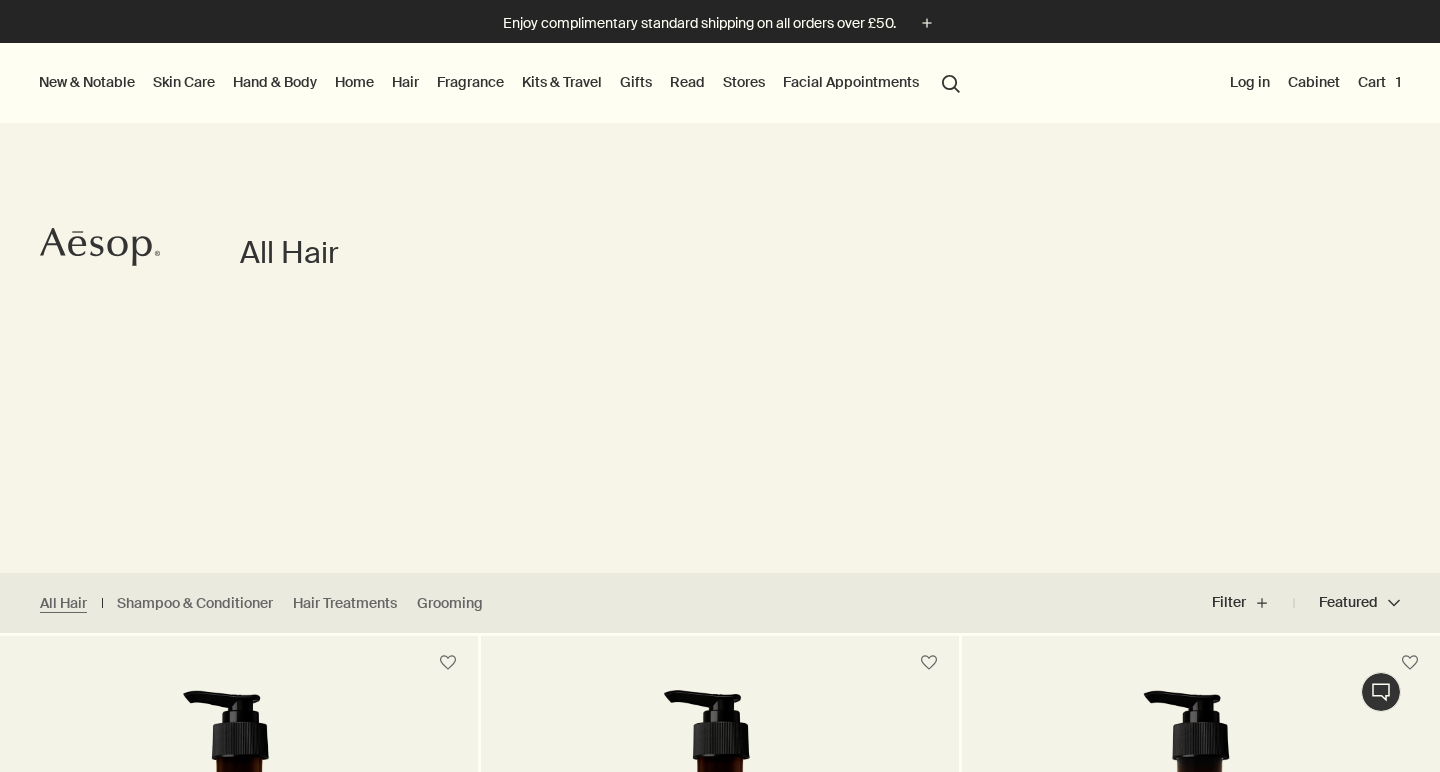 scroll, scrollTop: 0, scrollLeft: 0, axis: both 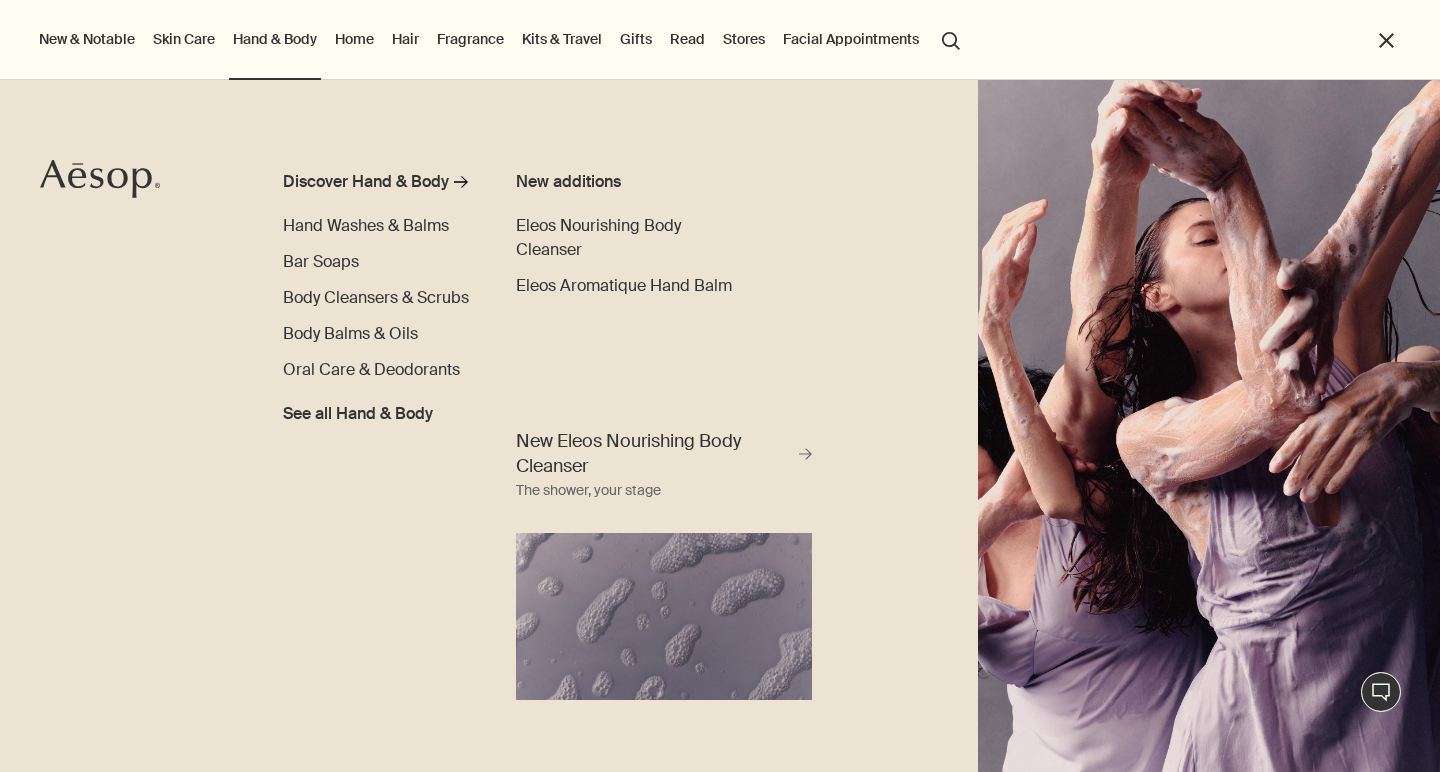 click on "Home" at bounding box center [354, 39] 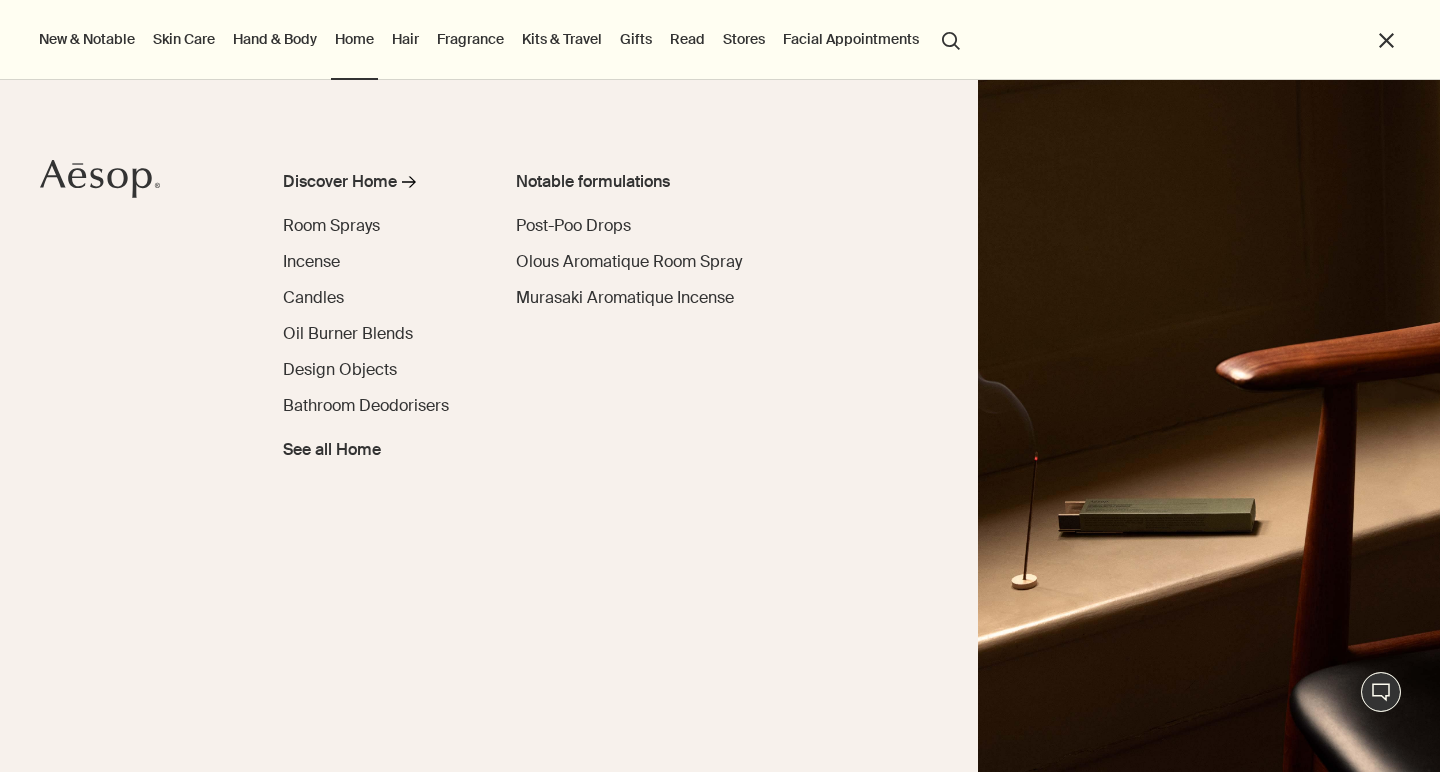 click on "Hair" at bounding box center [405, 39] 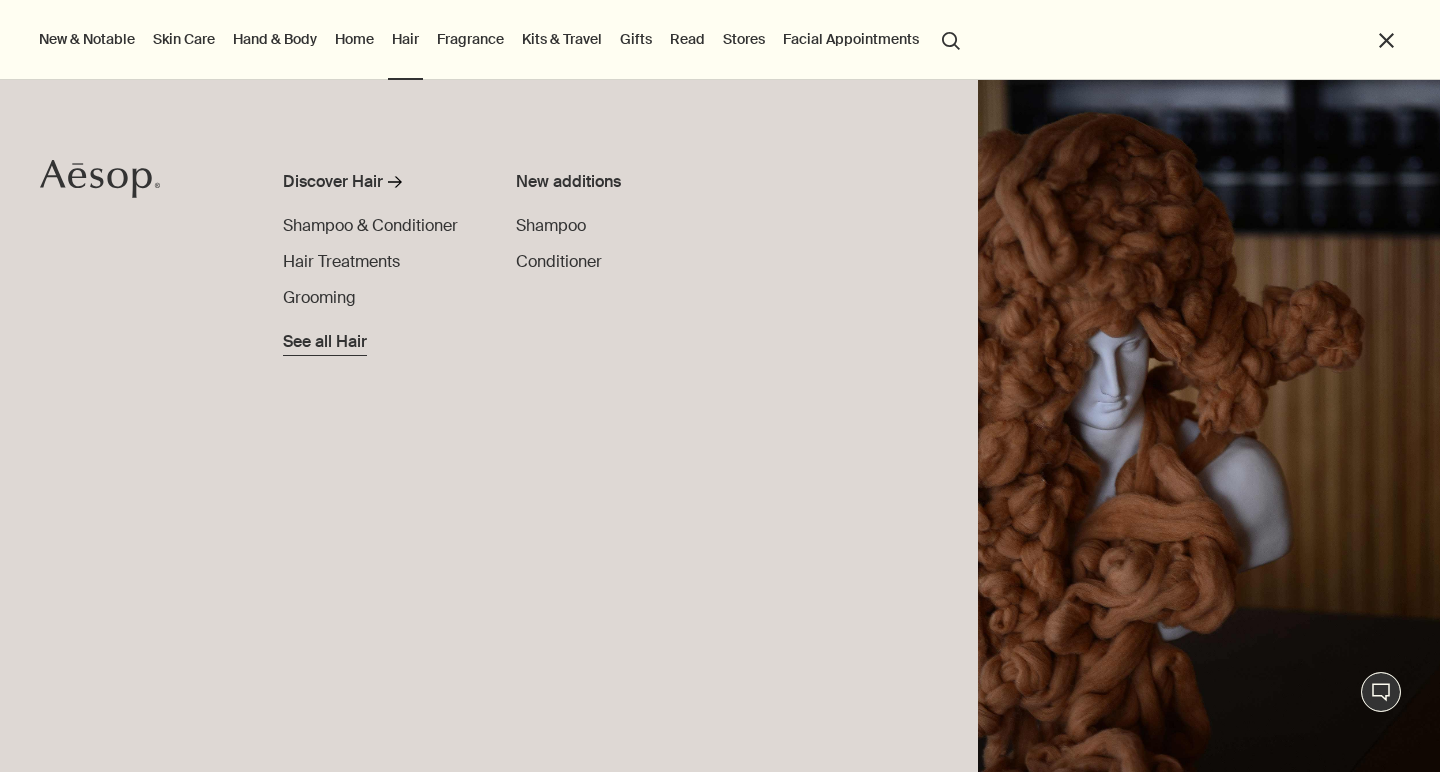 click on "See all Hair" at bounding box center (325, 342) 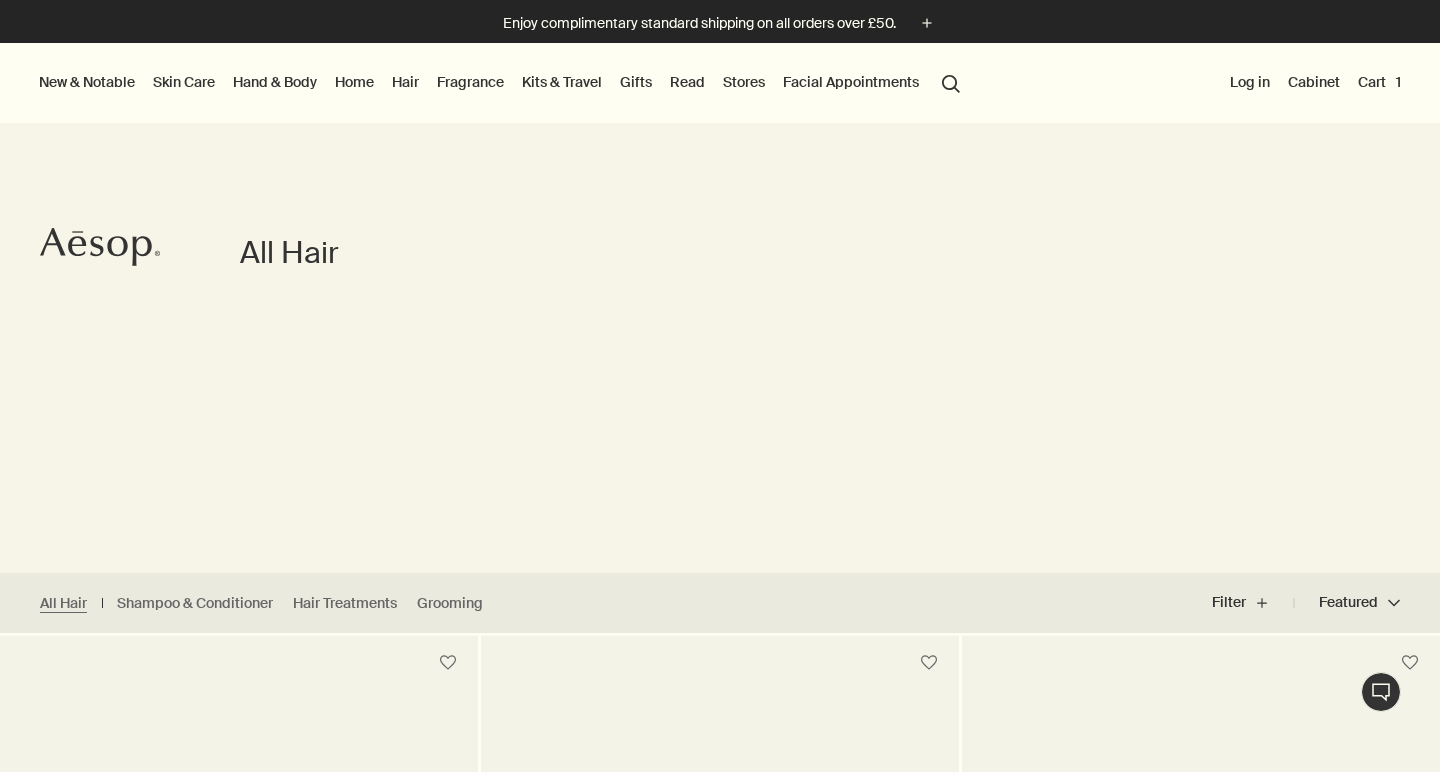 scroll, scrollTop: 0, scrollLeft: 0, axis: both 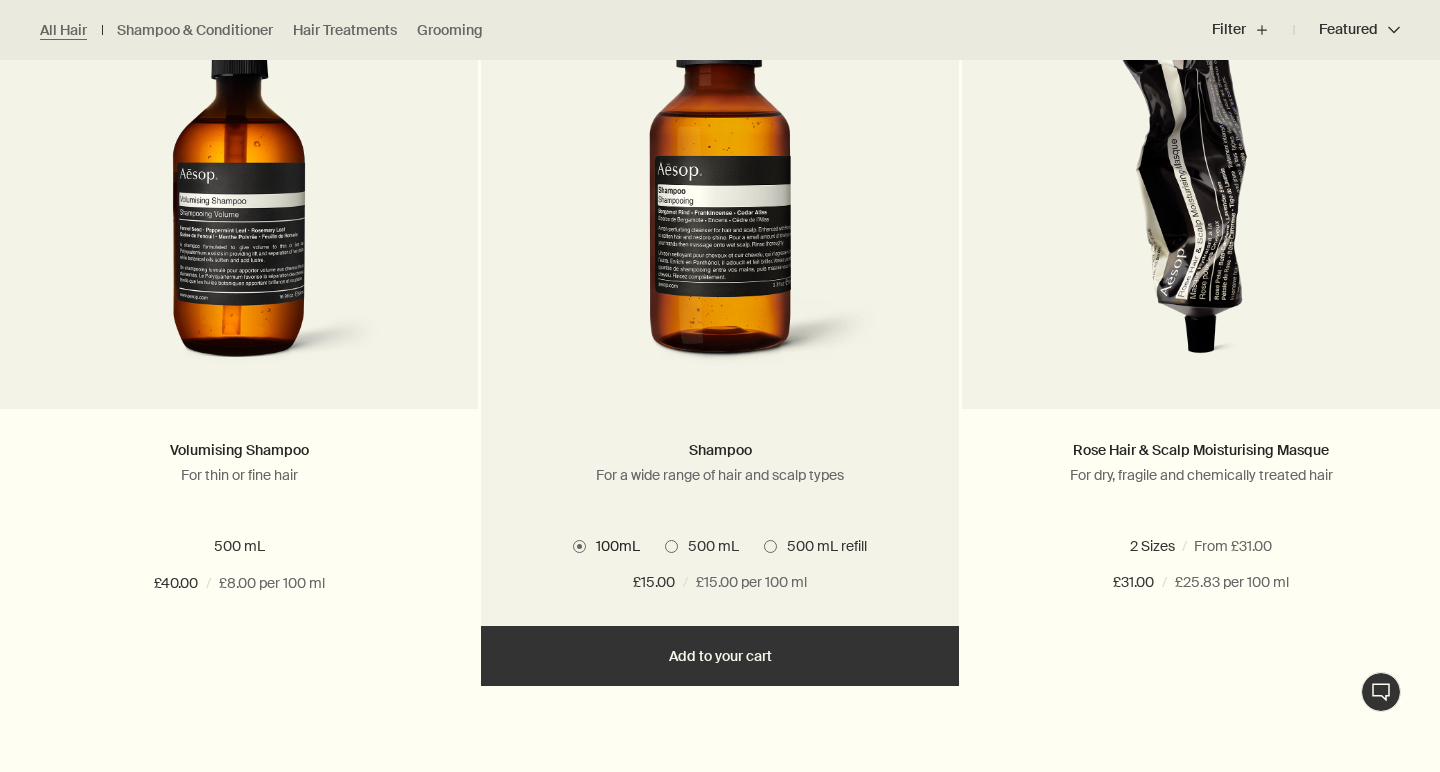 click at bounding box center (671, 546) 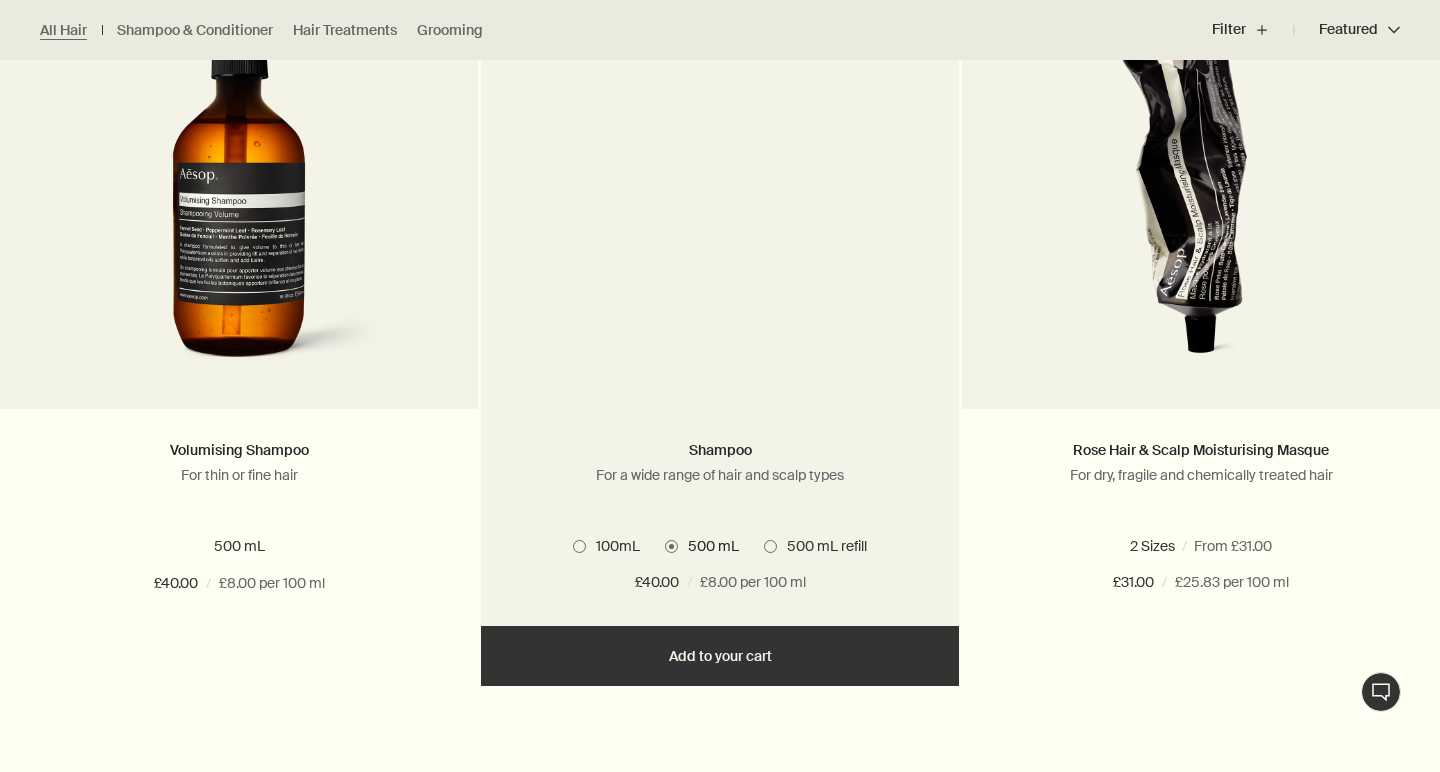 click on "Add Add to your cart" at bounding box center [720, 656] 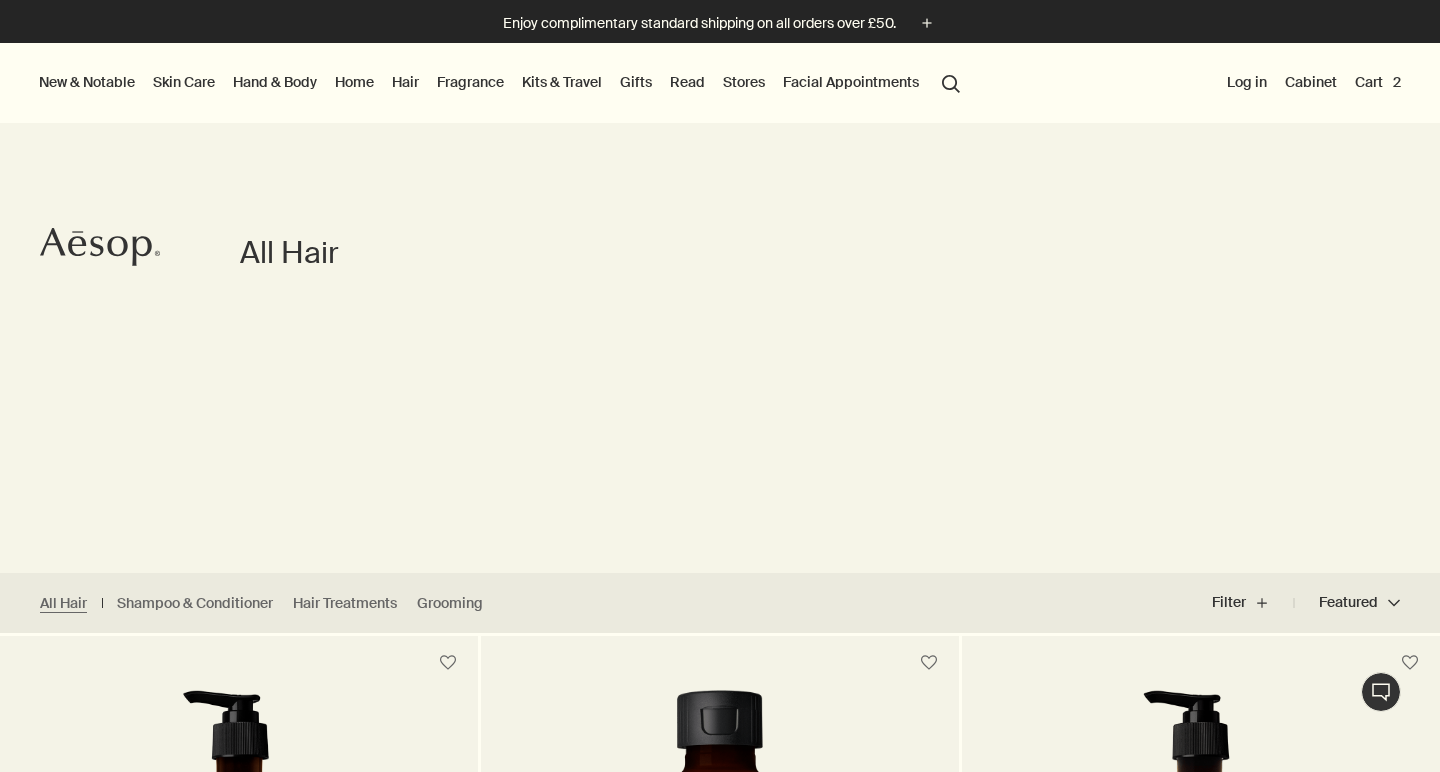 scroll, scrollTop: 0, scrollLeft: 0, axis: both 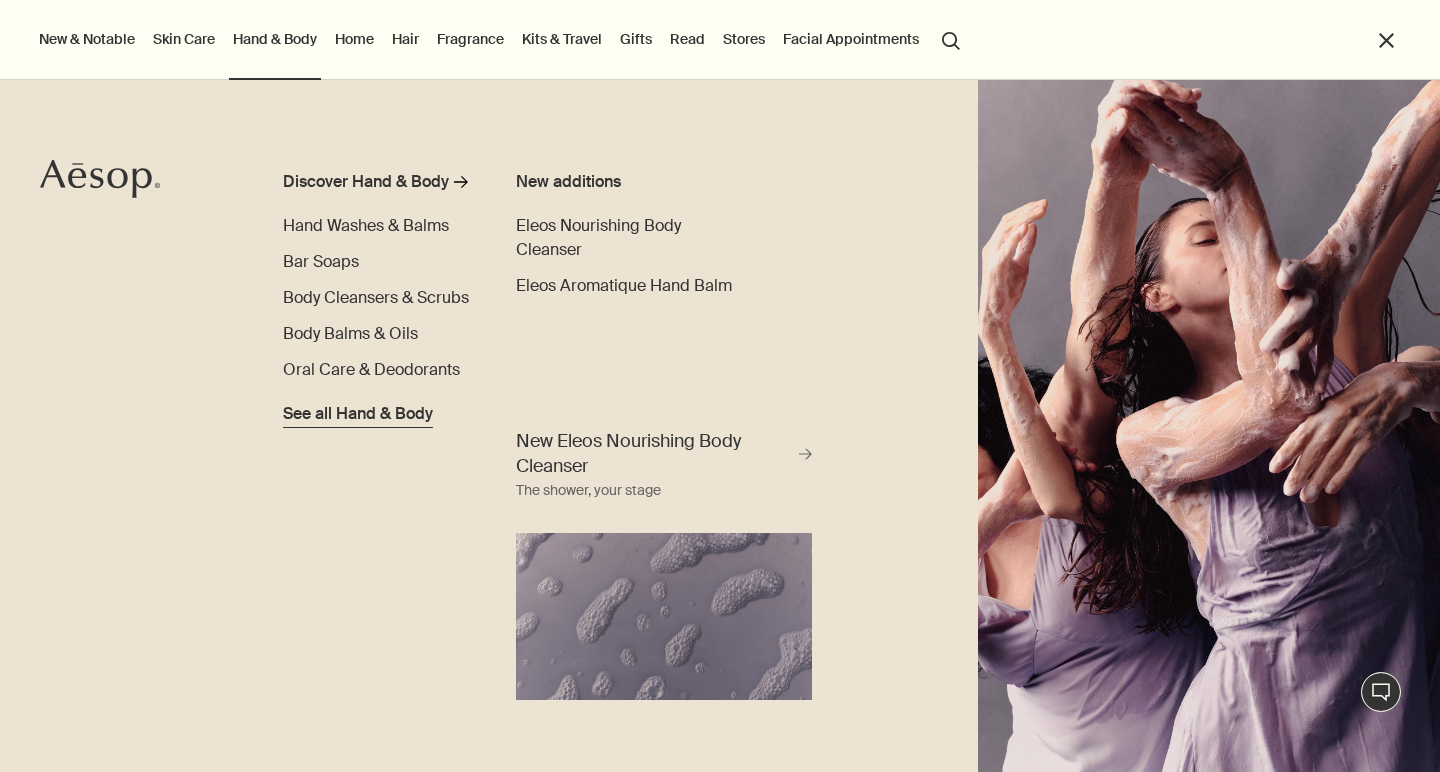 click on "See all Hand & Body" at bounding box center (358, 414) 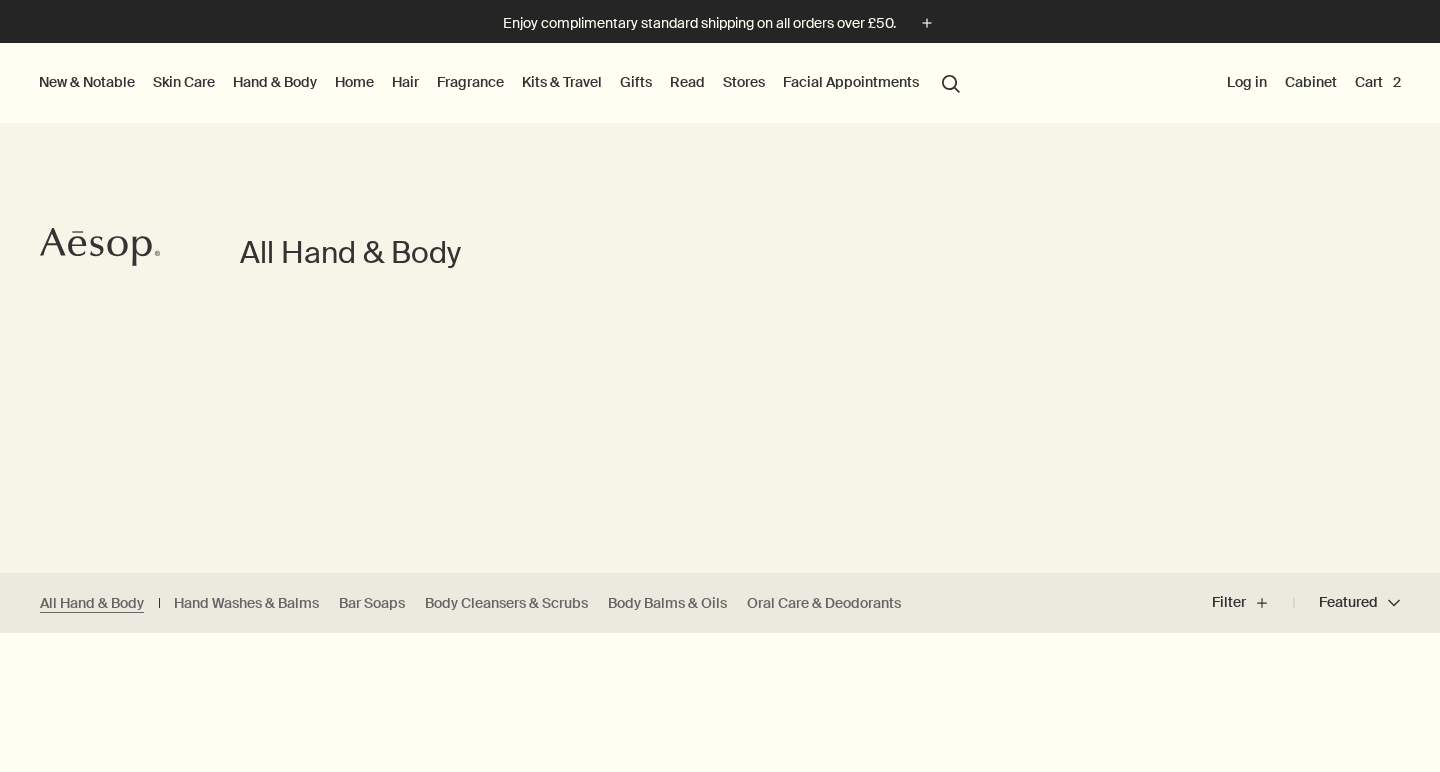 scroll, scrollTop: 0, scrollLeft: 0, axis: both 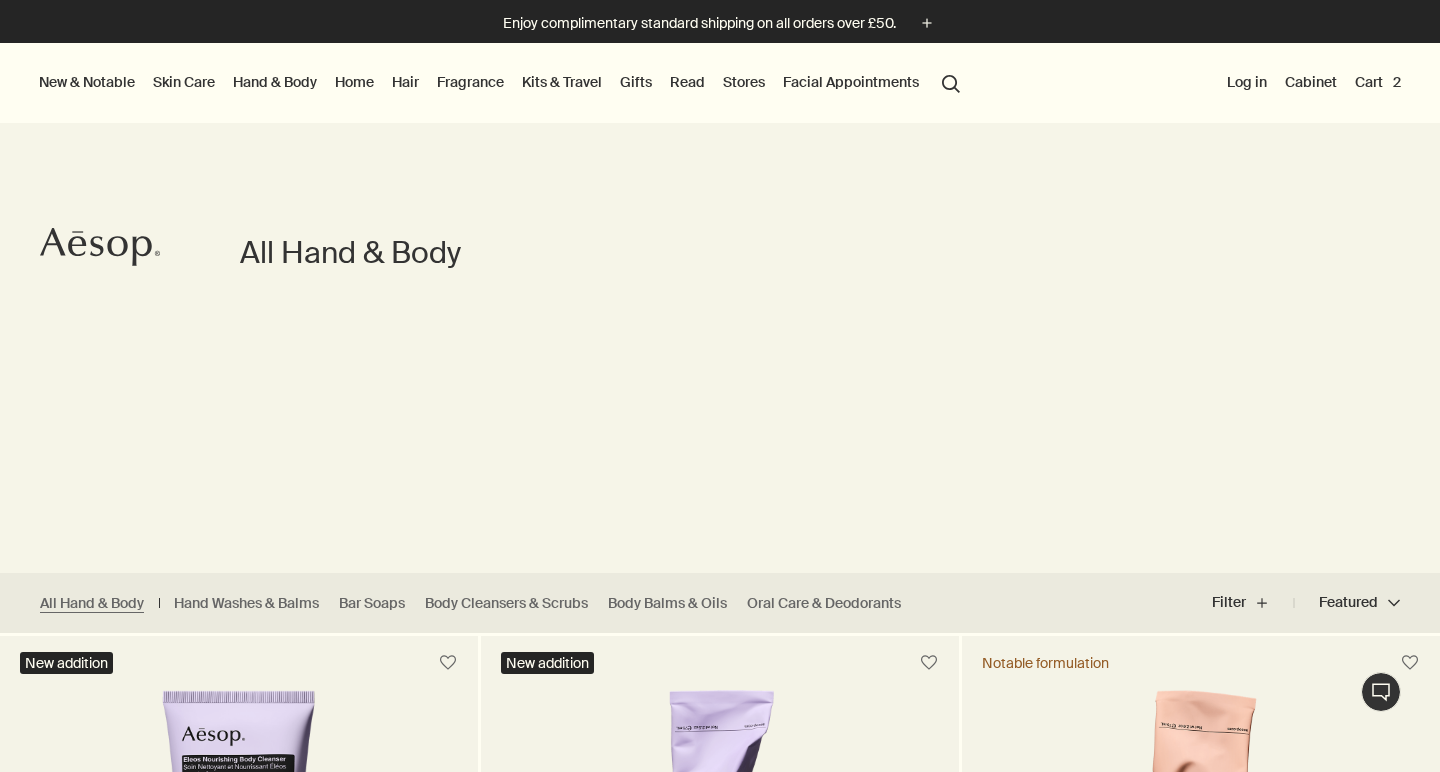 click on "Facial Appointments" at bounding box center [851, 82] 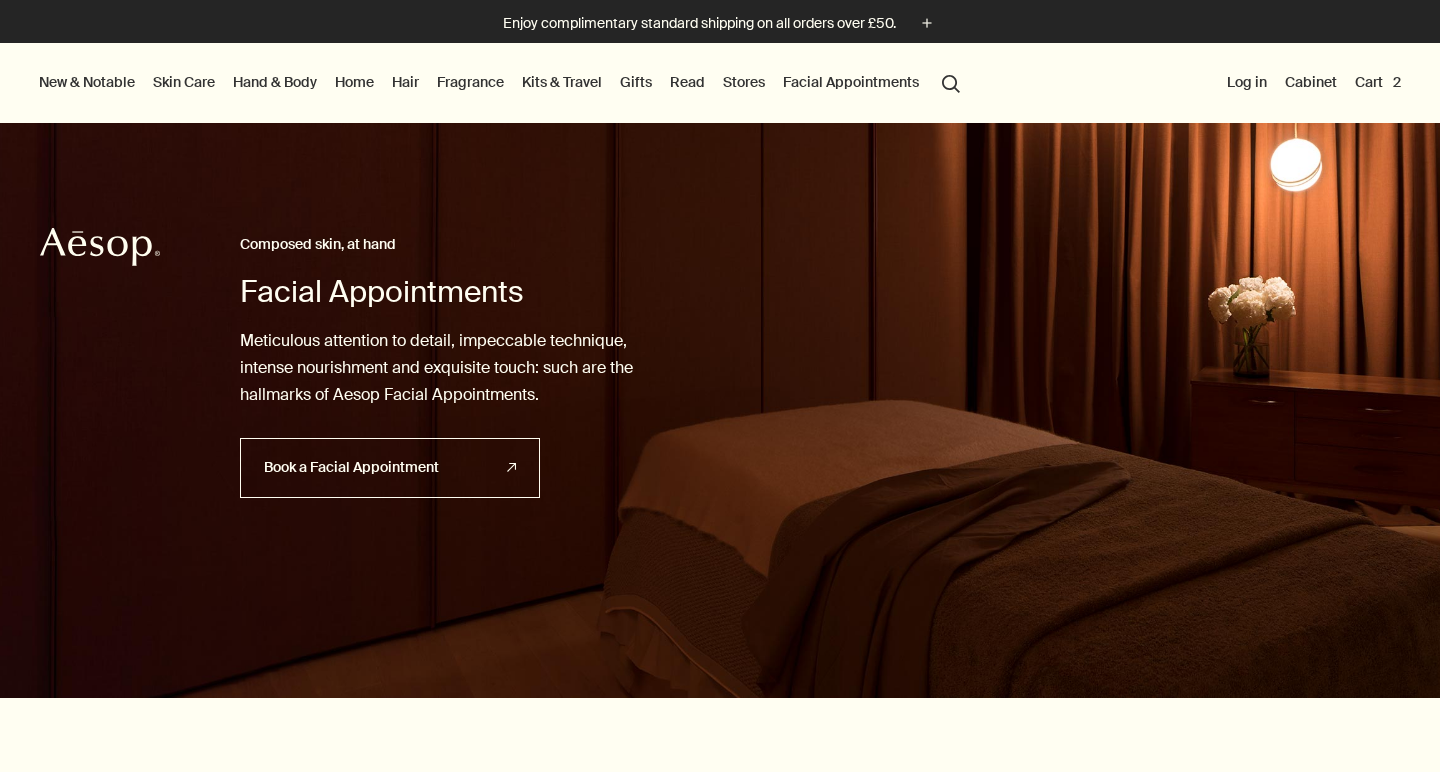 scroll, scrollTop: 0, scrollLeft: 0, axis: both 